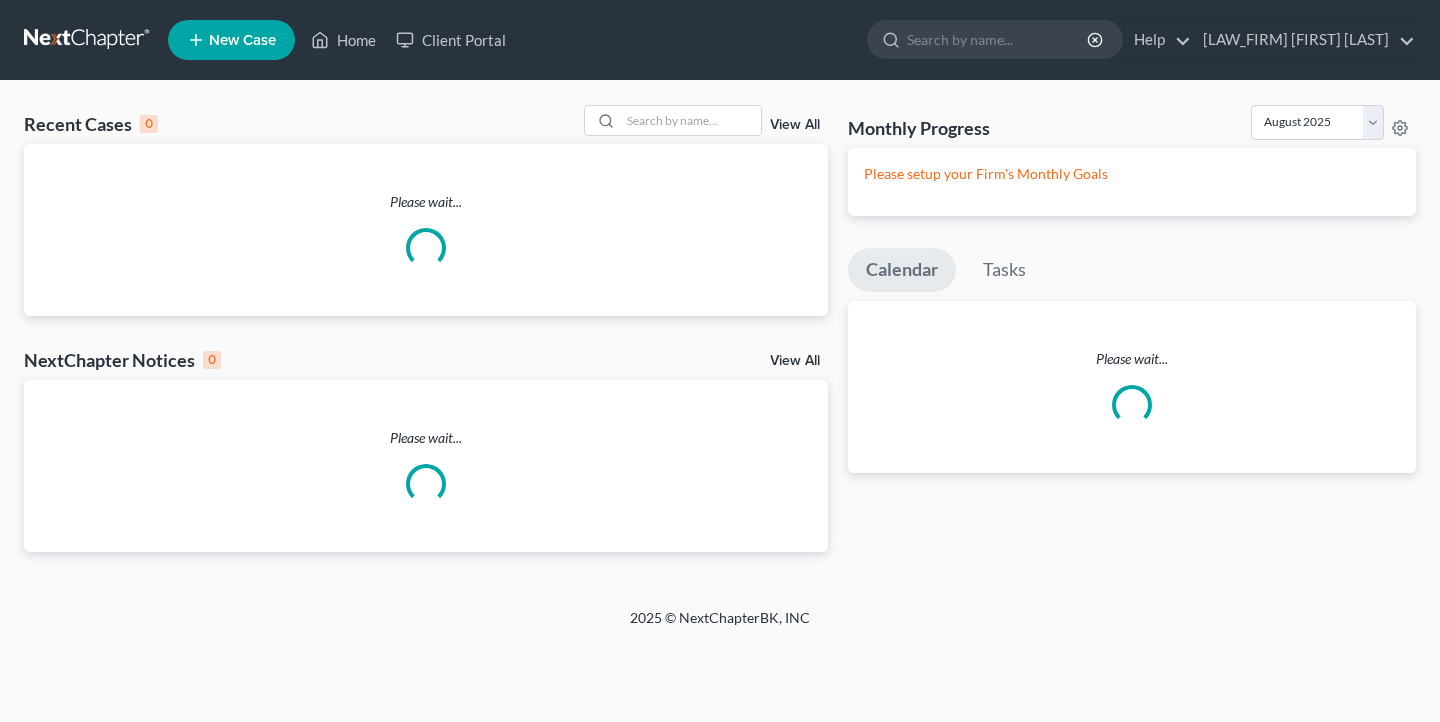 scroll, scrollTop: 0, scrollLeft: 0, axis: both 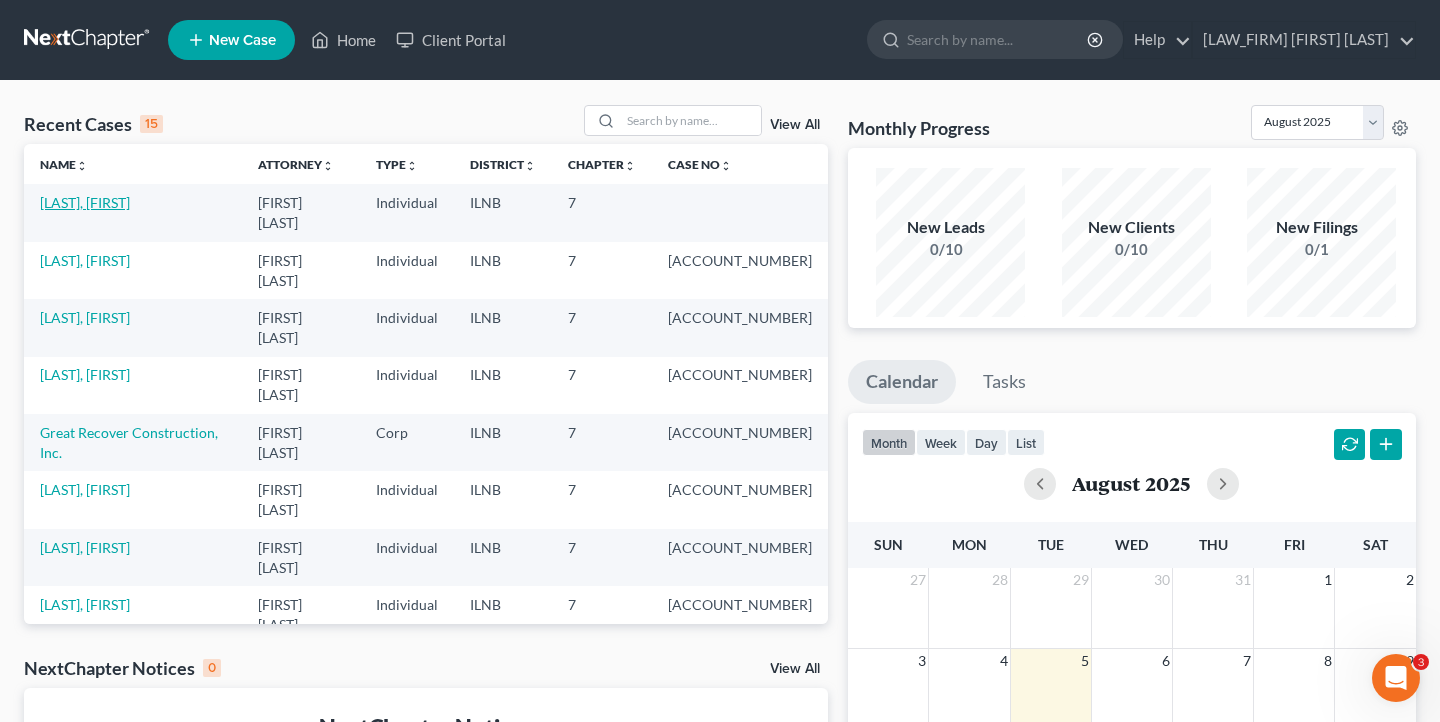 click on "[LAST], [FIRST]" at bounding box center [85, 202] 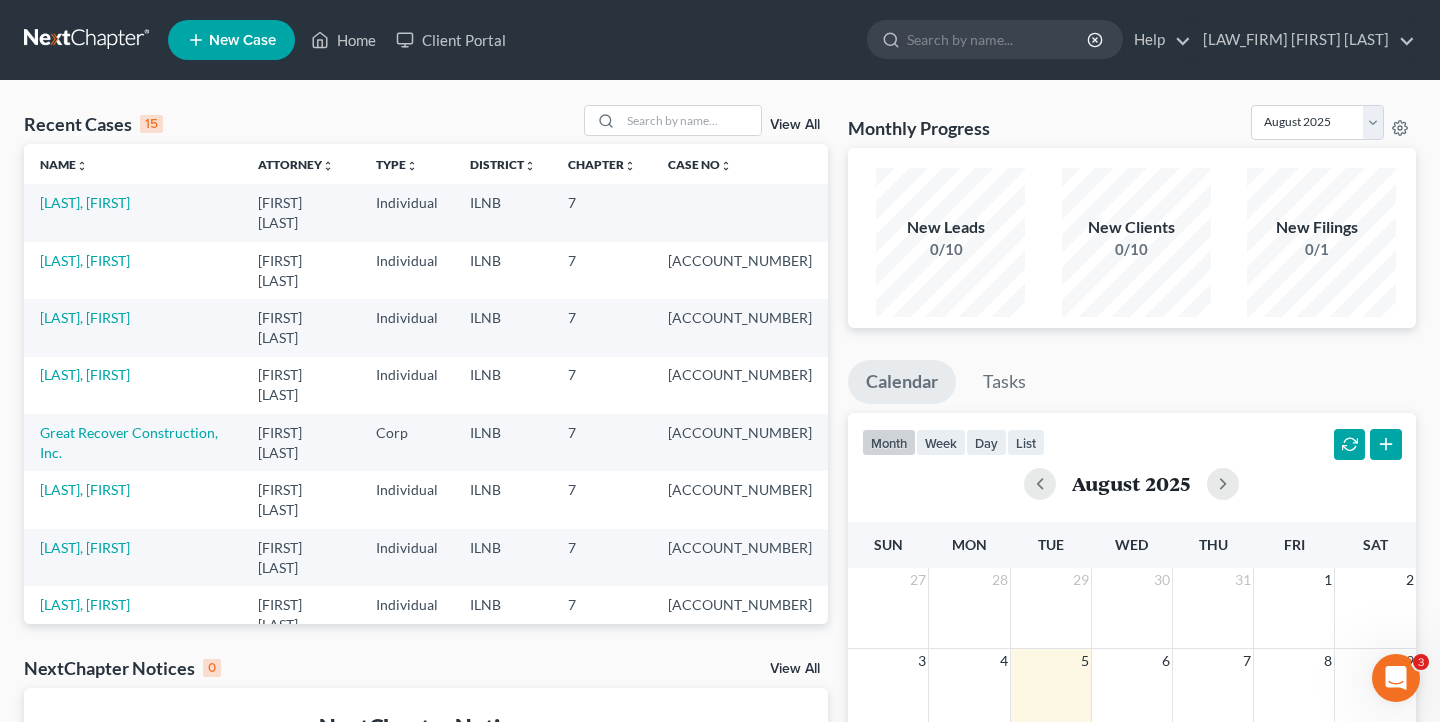 select on "4" 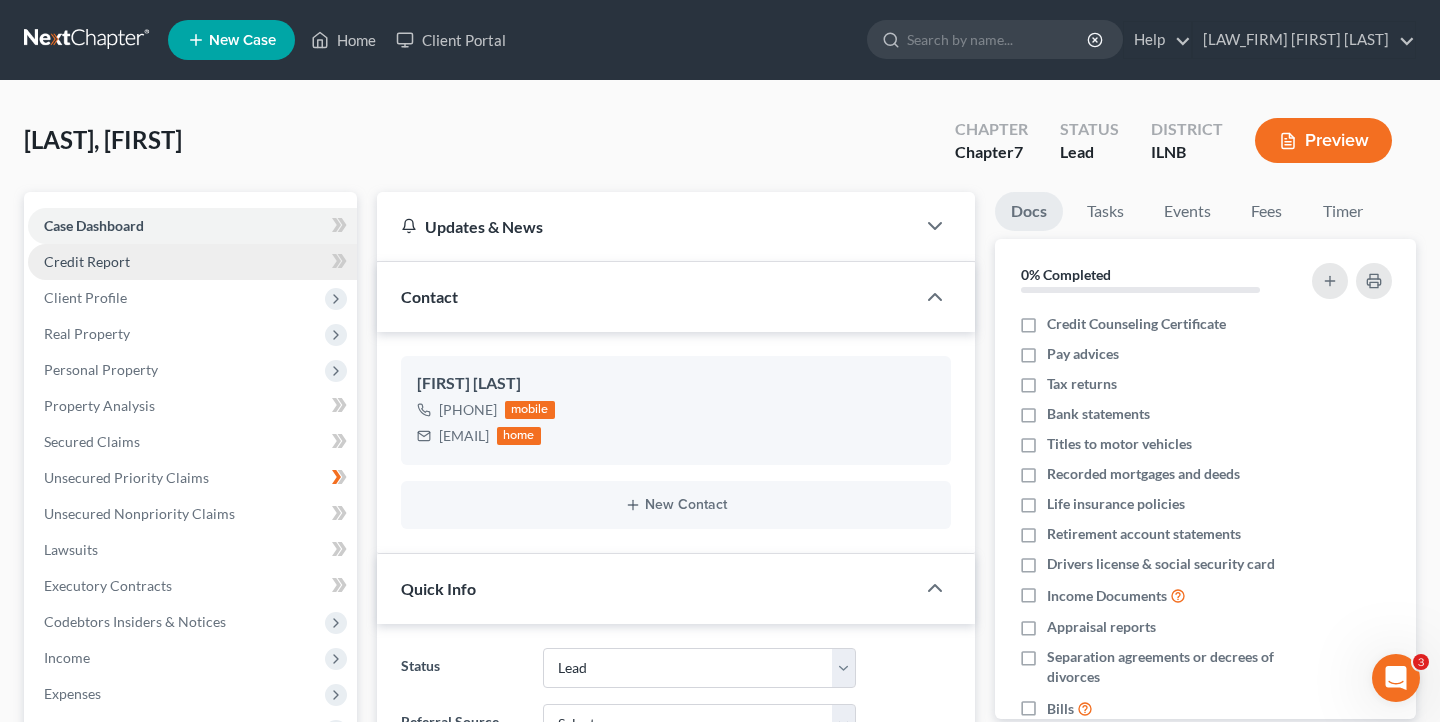 click on "Credit Report" at bounding box center [192, 262] 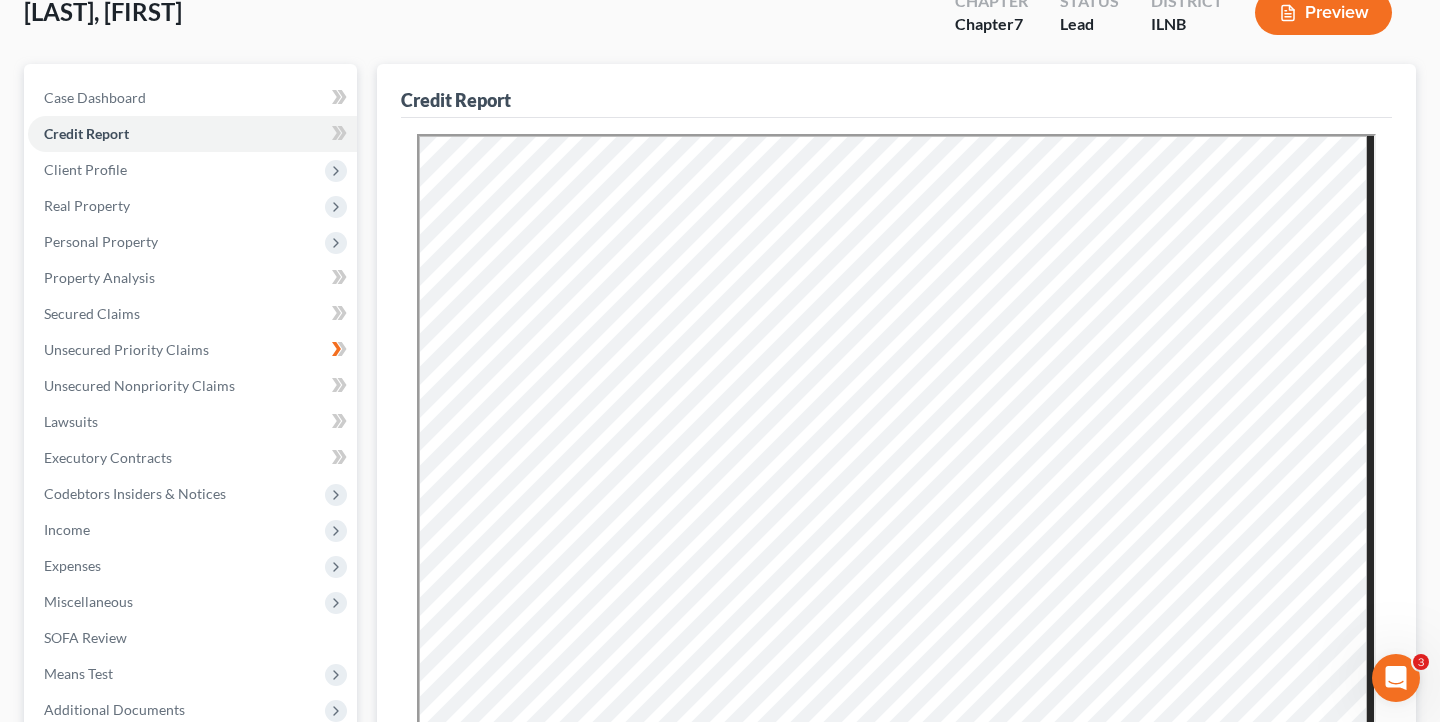 scroll, scrollTop: 12, scrollLeft: 0, axis: vertical 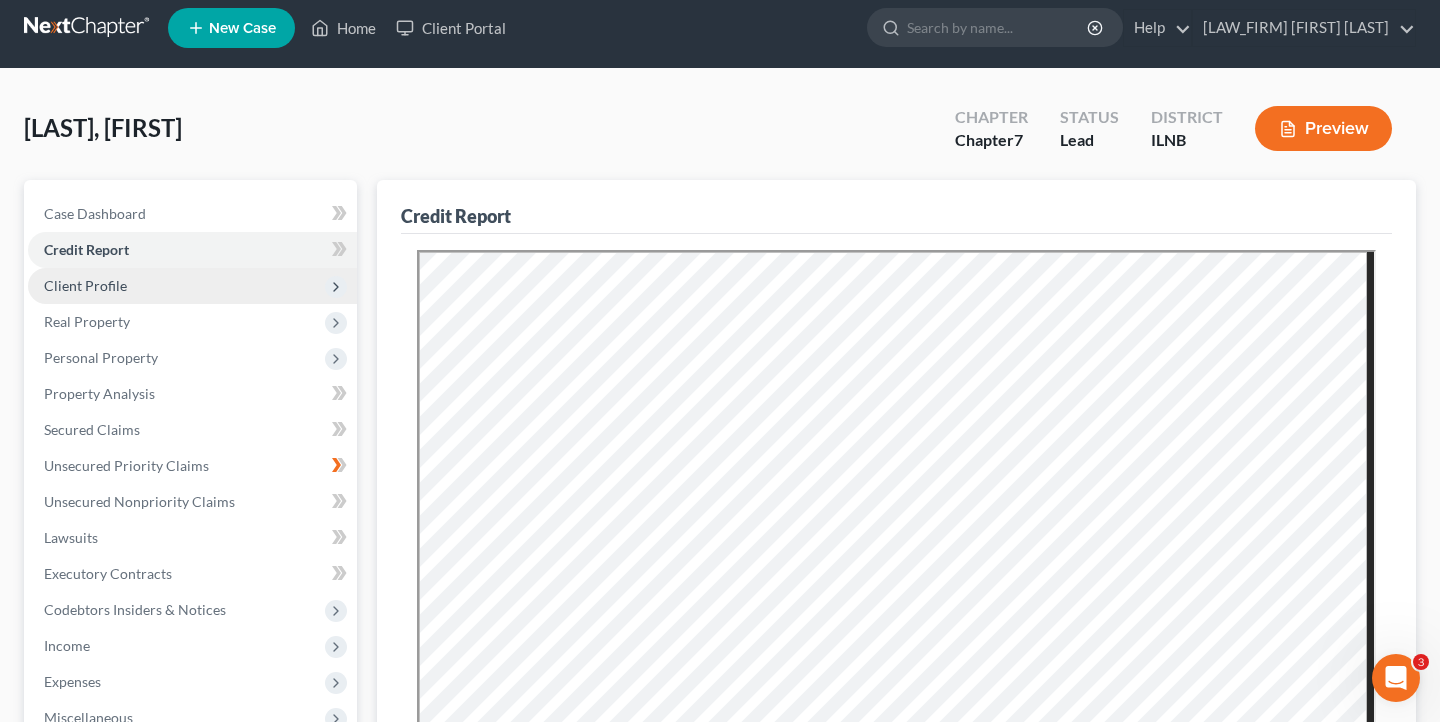 click on "Client Profile" at bounding box center (192, 286) 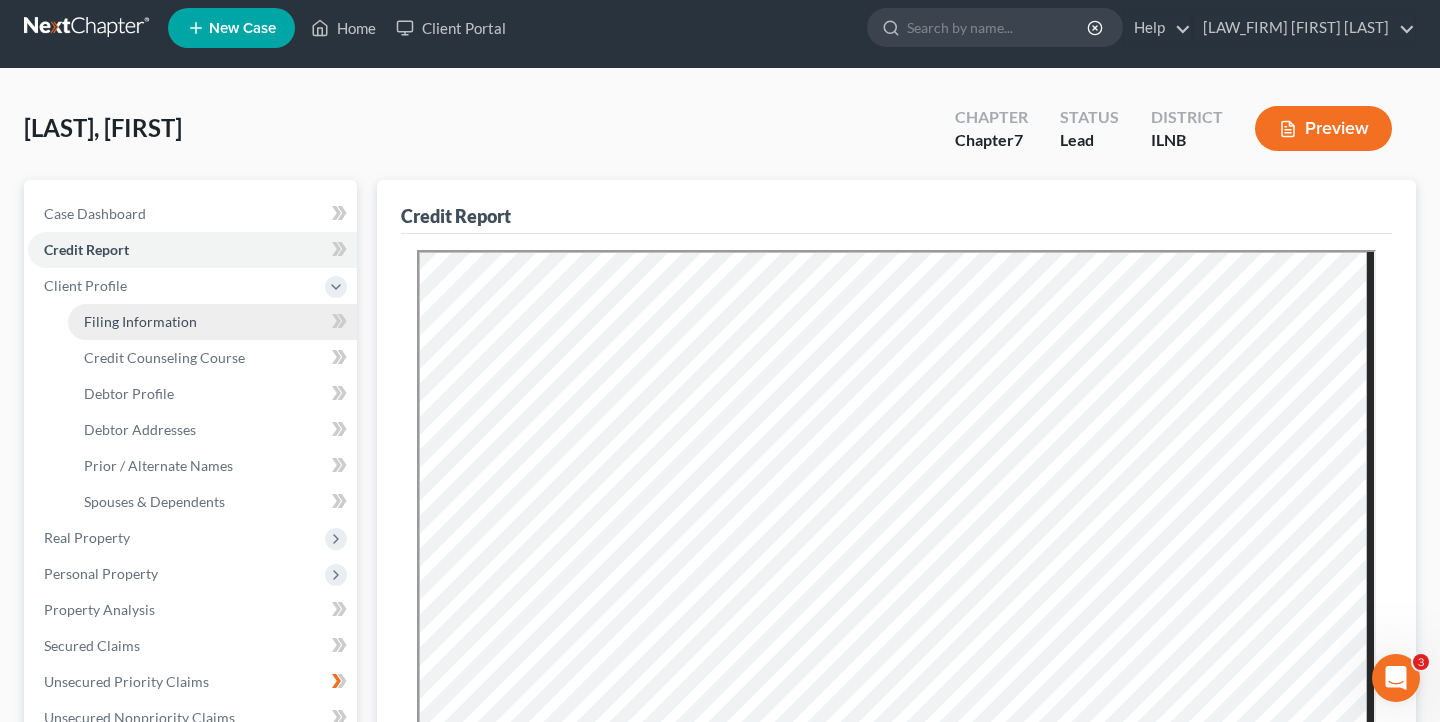 click on "Filing Information" at bounding box center (212, 322) 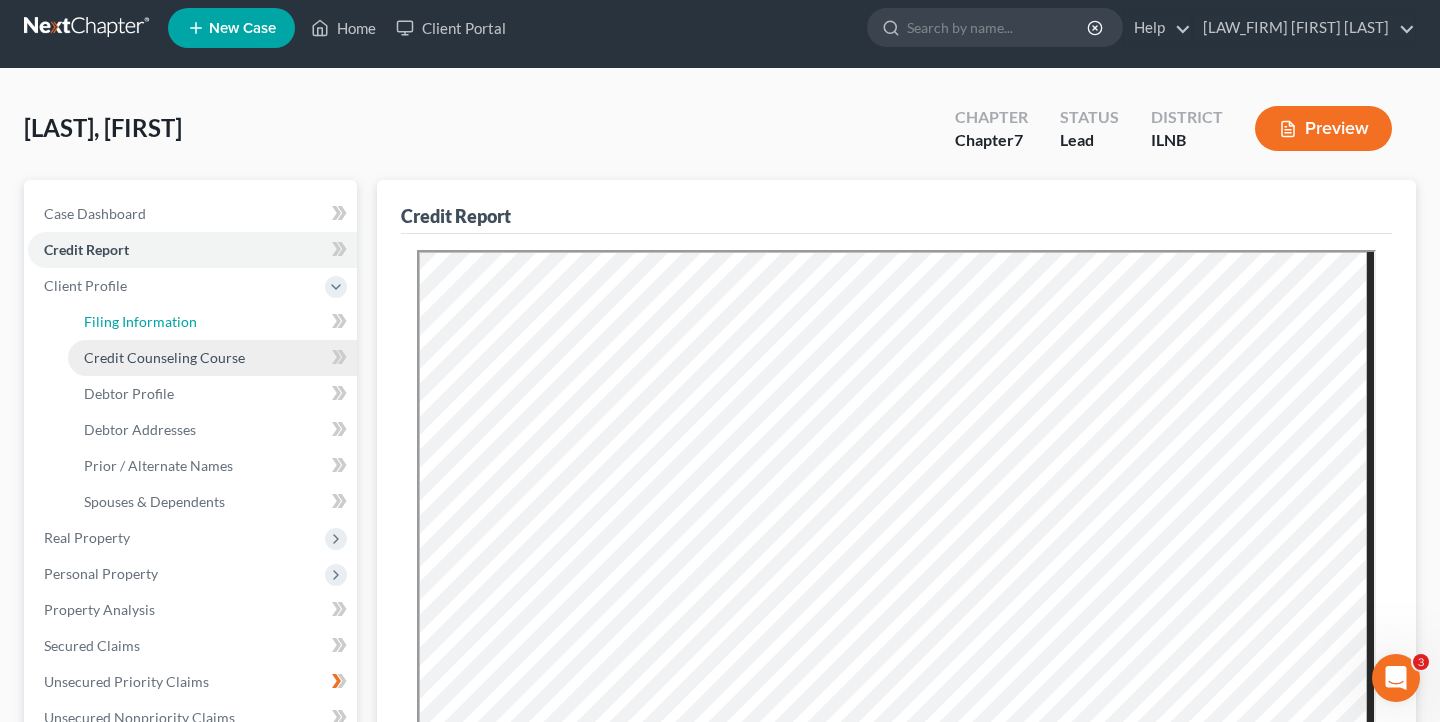 select on "1" 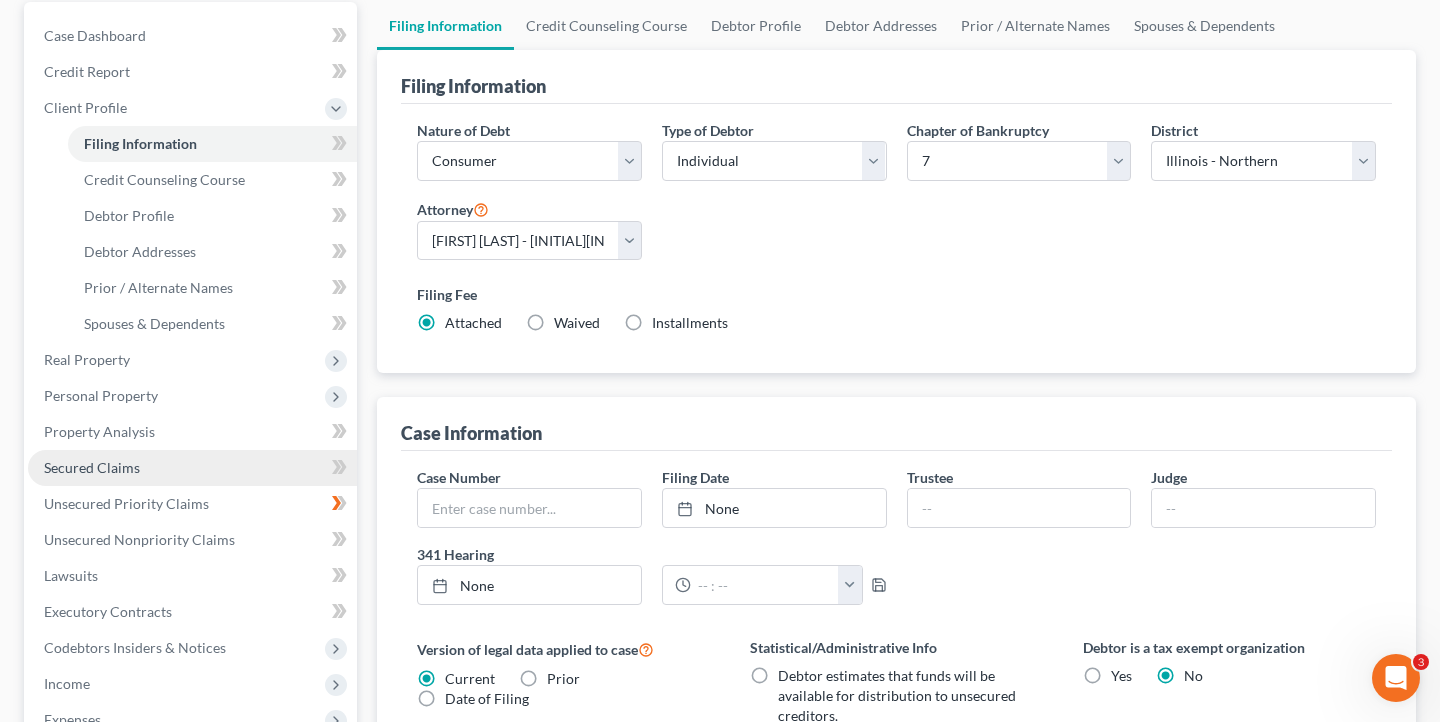 scroll, scrollTop: 0, scrollLeft: 0, axis: both 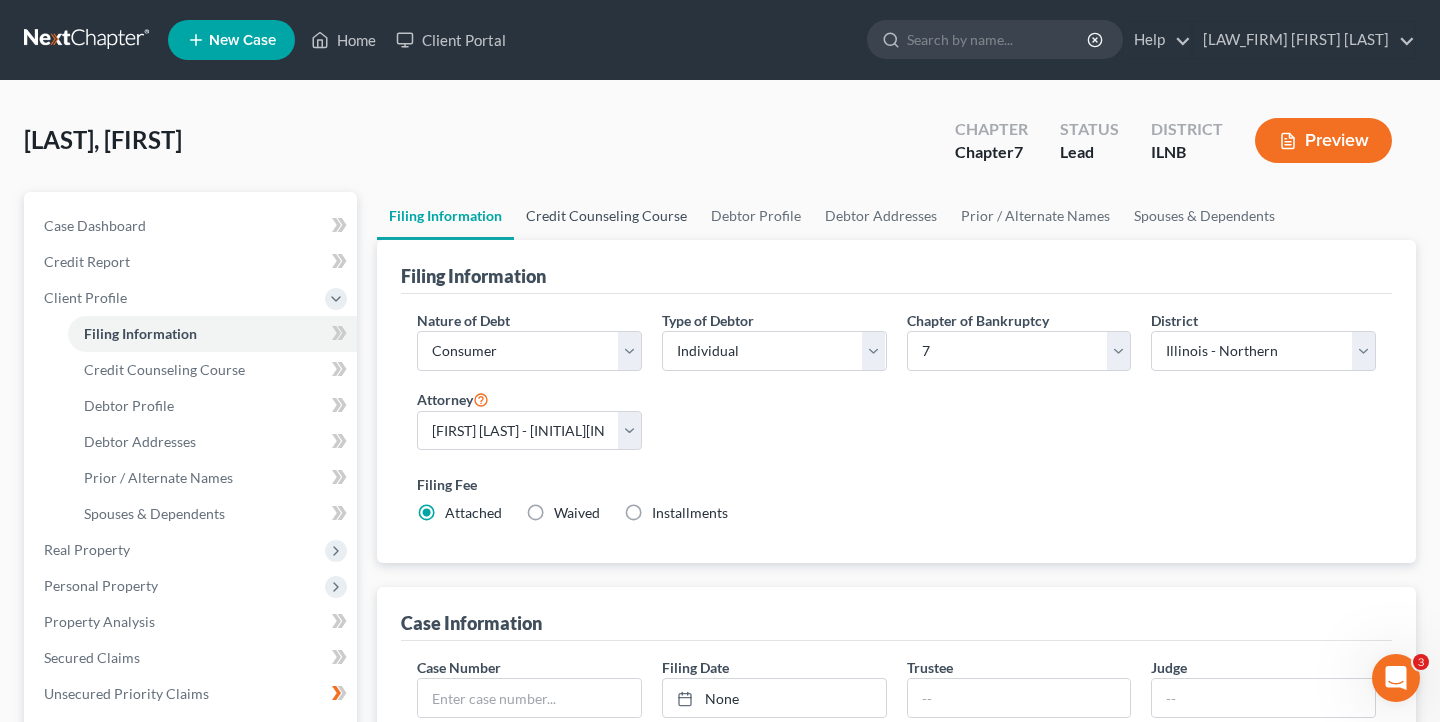 click on "Credit Counseling Course" at bounding box center (606, 216) 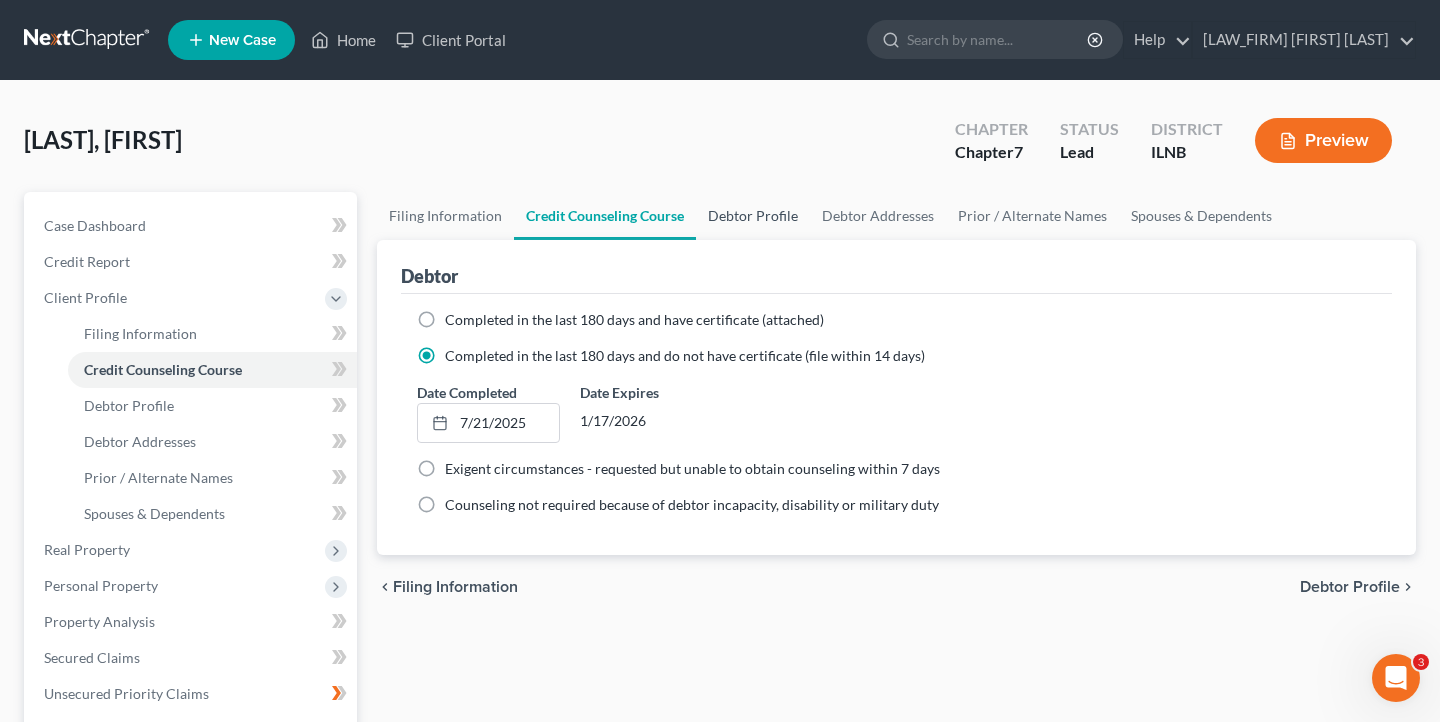 click on "Debtor Profile" at bounding box center (753, 216) 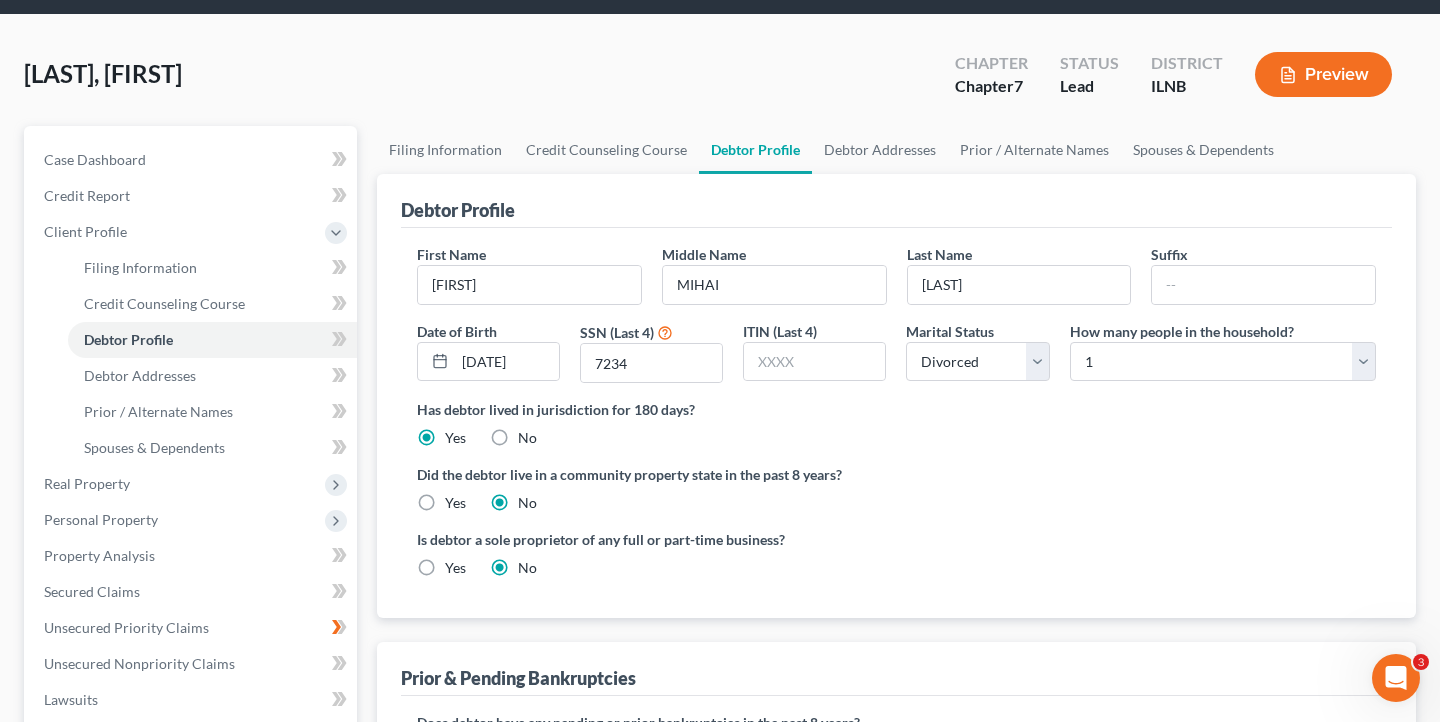 scroll, scrollTop: 0, scrollLeft: 0, axis: both 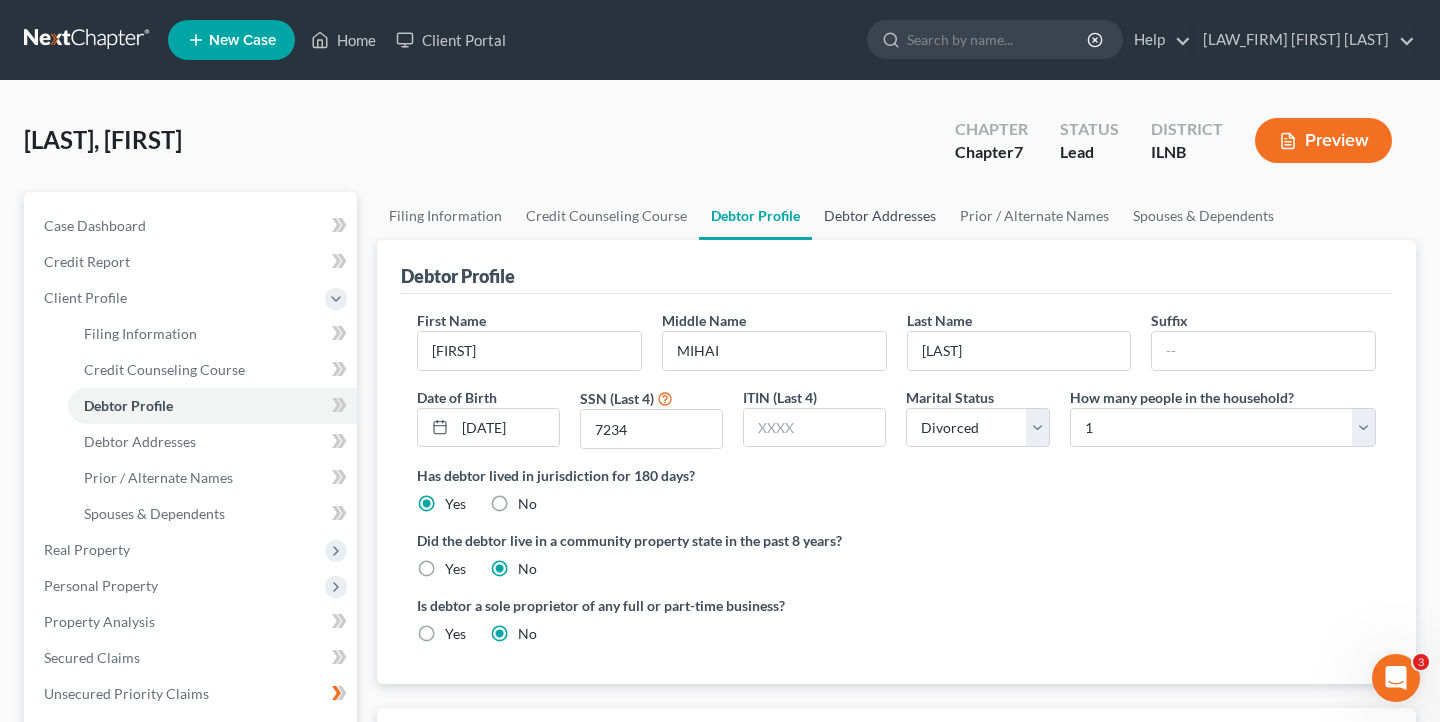 click on "Debtor Addresses" at bounding box center [880, 216] 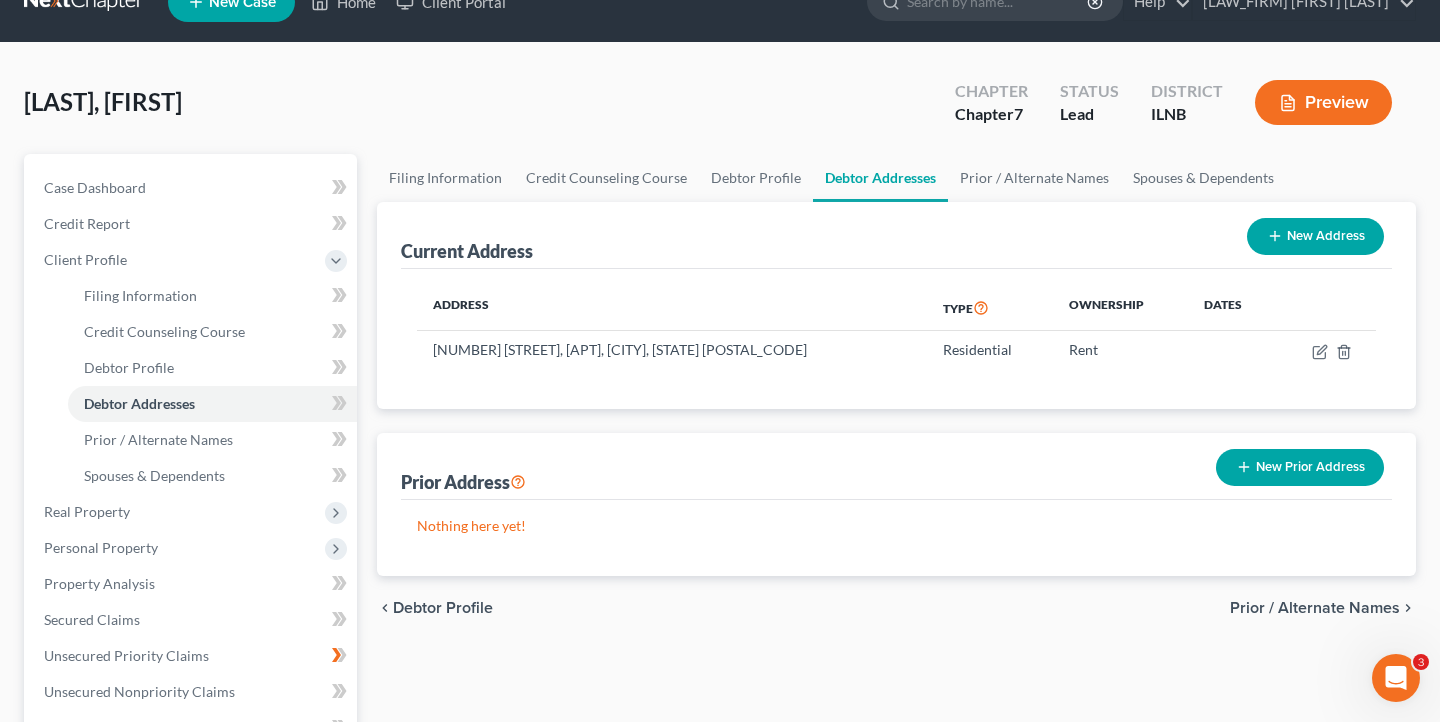scroll, scrollTop: 3, scrollLeft: 0, axis: vertical 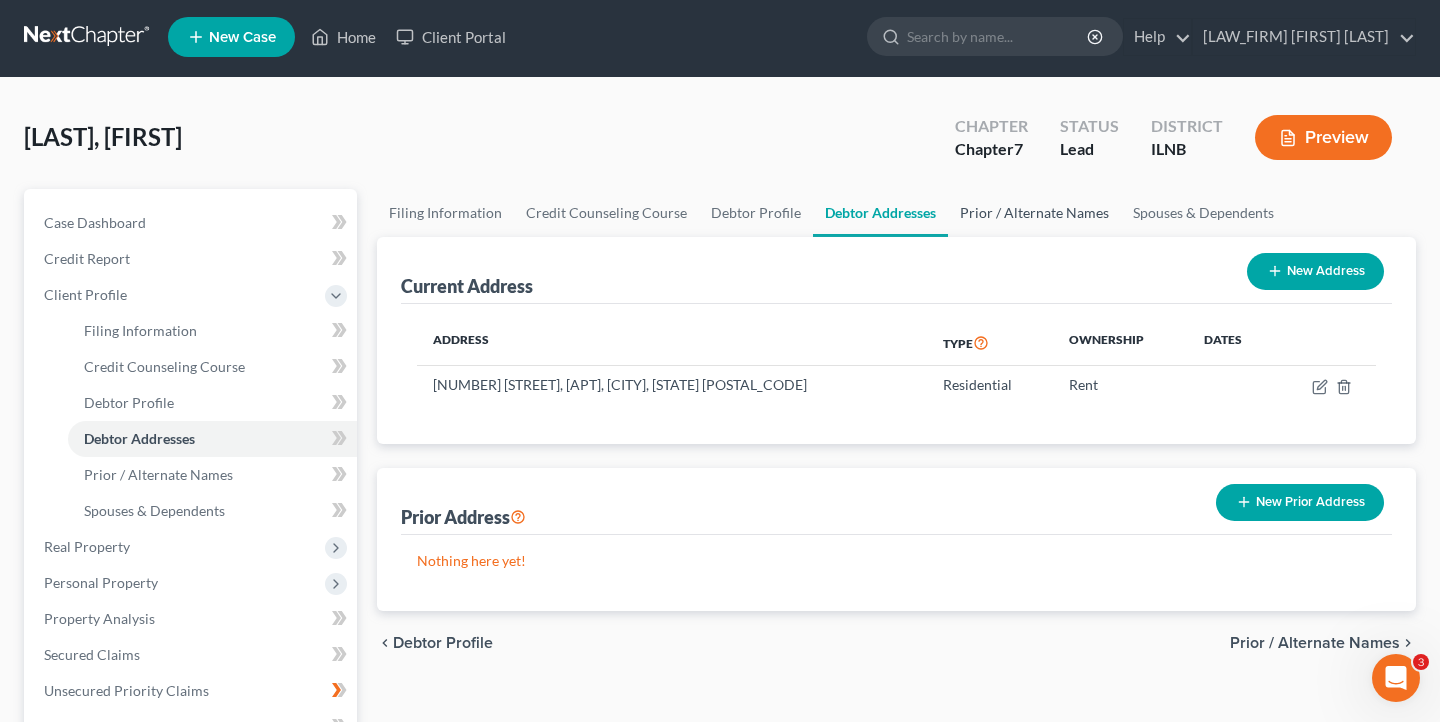 click on "Prior / Alternate Names" at bounding box center [1034, 213] 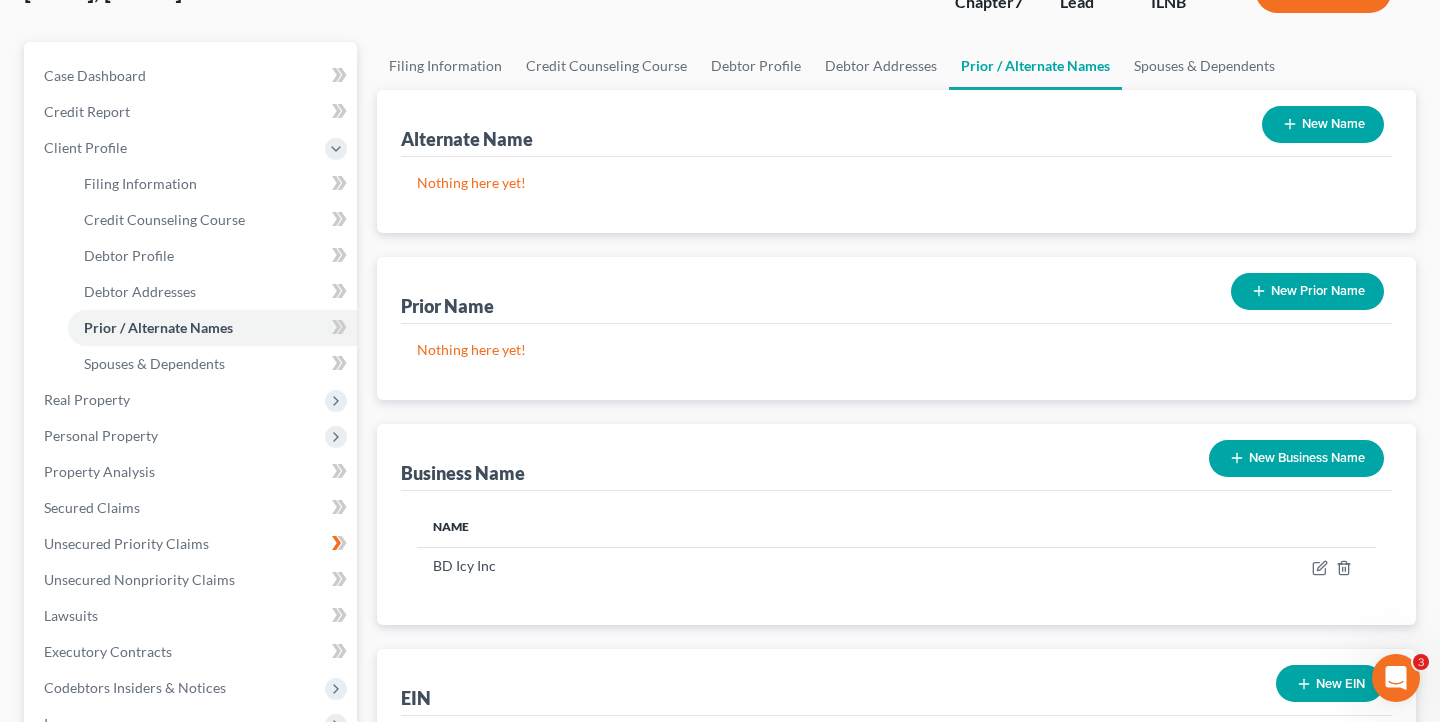 scroll, scrollTop: 175, scrollLeft: 0, axis: vertical 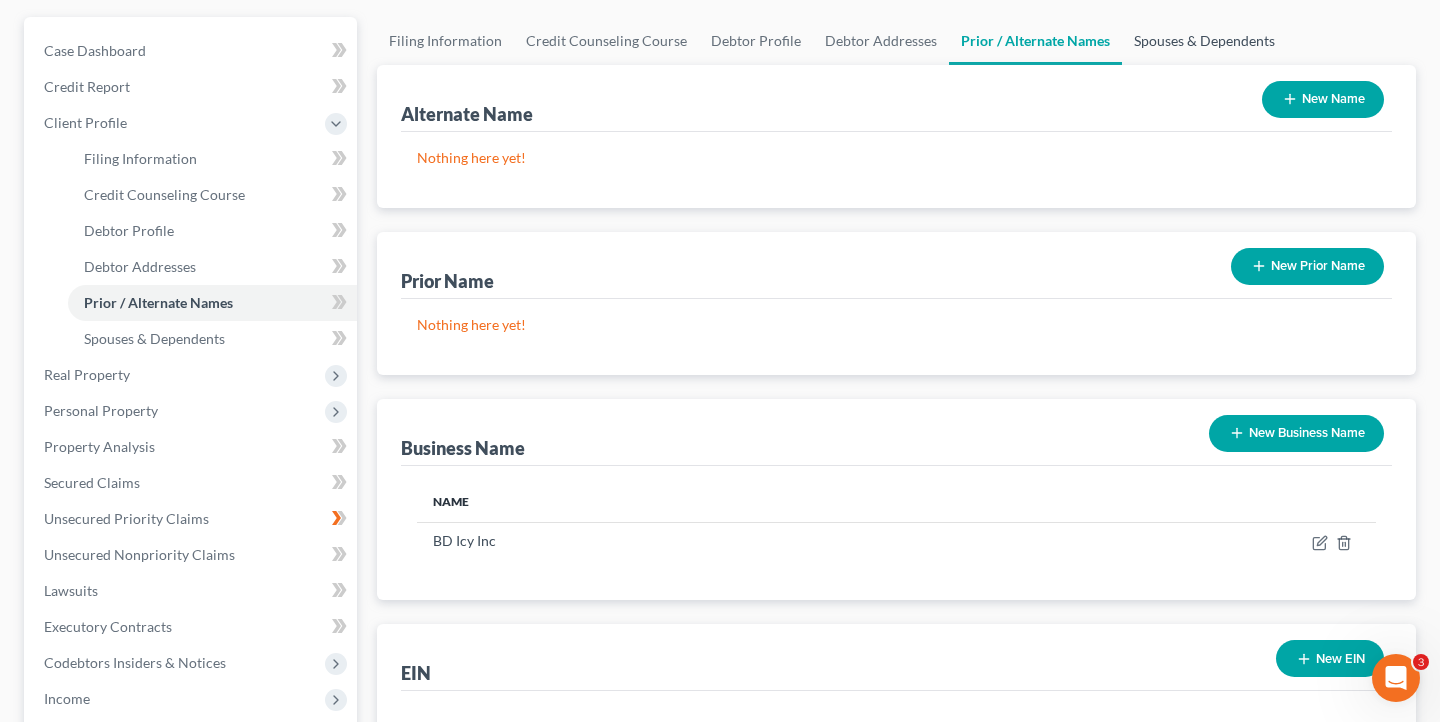 click on "Spouses & Dependents" at bounding box center (1204, 41) 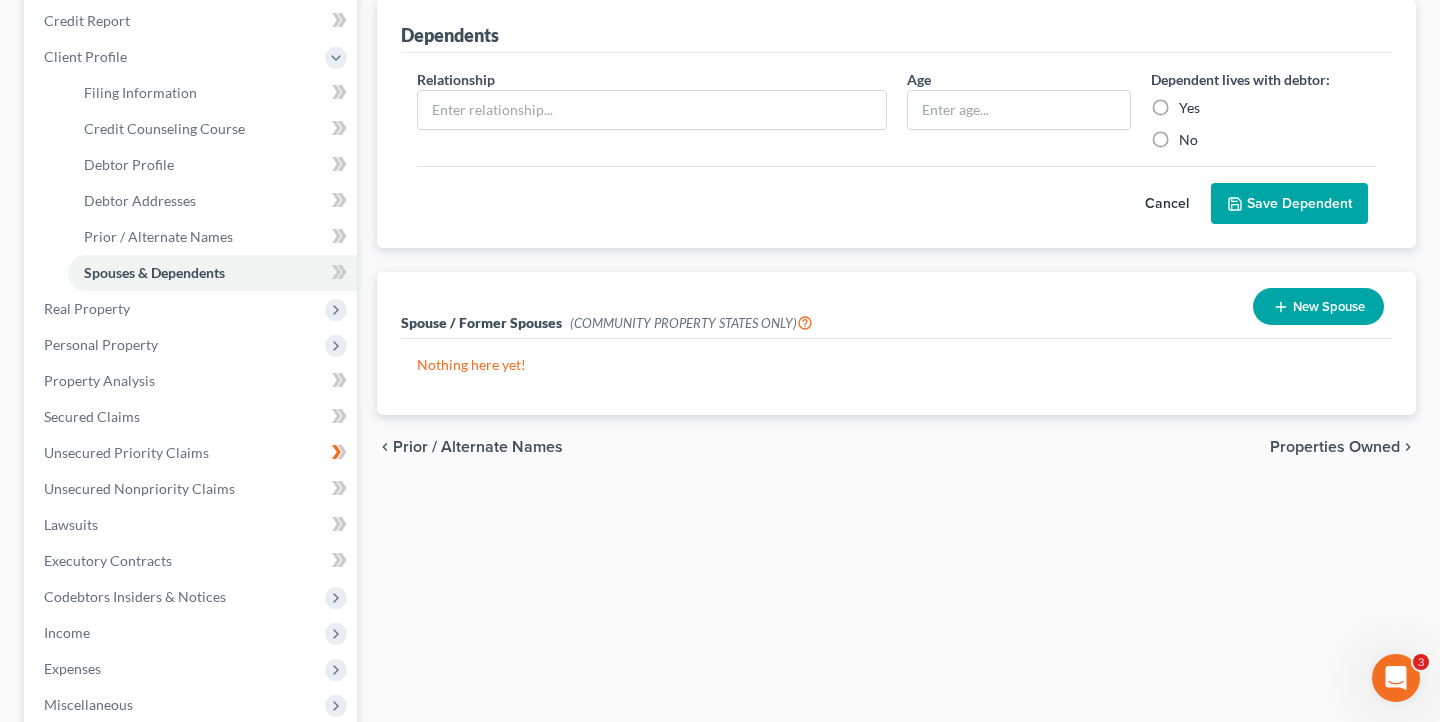 scroll, scrollTop: 243, scrollLeft: 0, axis: vertical 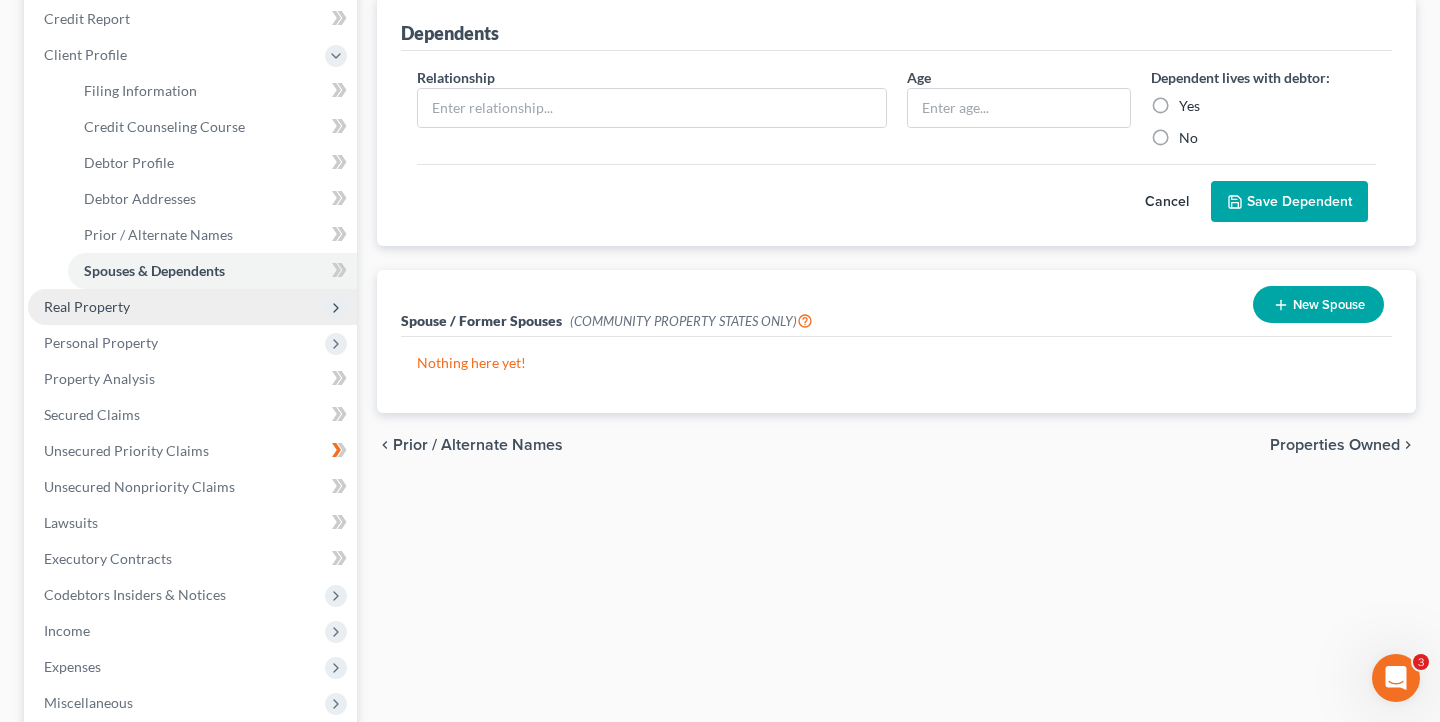 click on "Real Property" at bounding box center (192, 307) 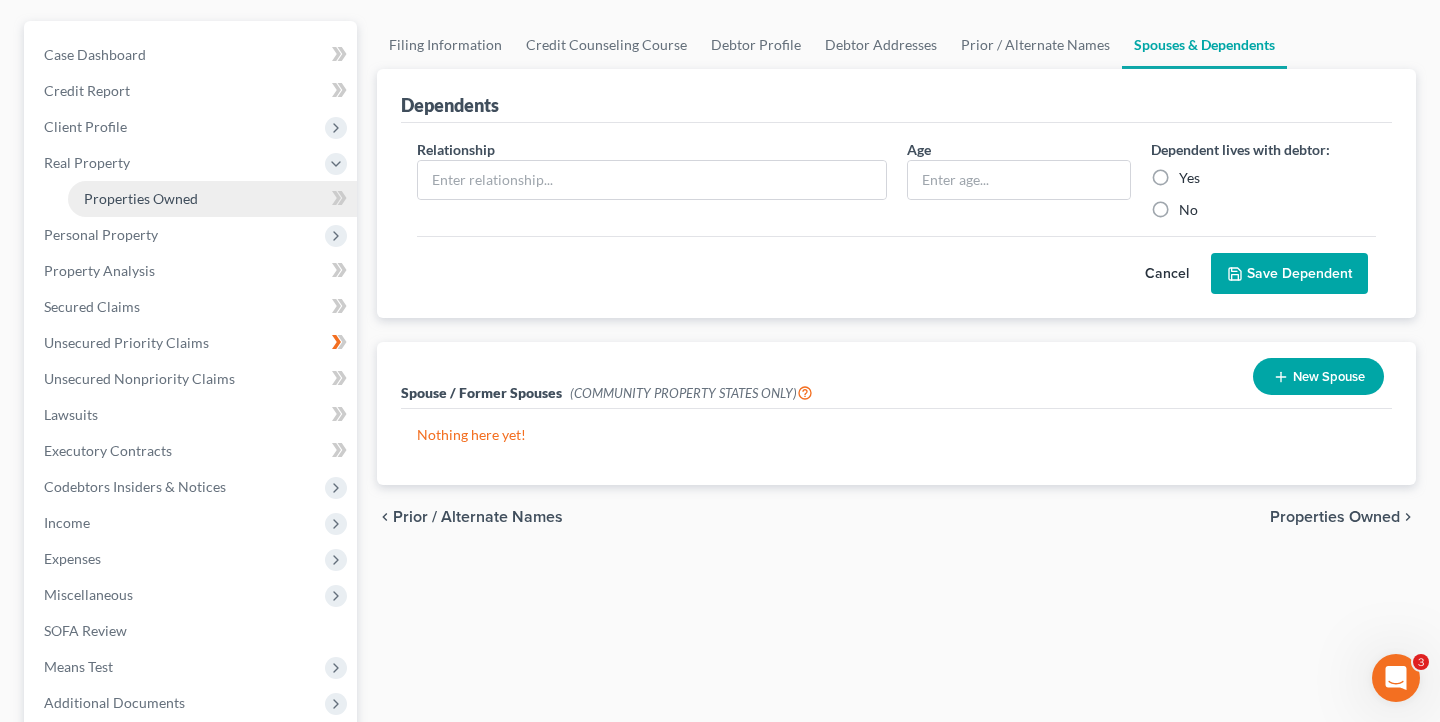 click on "Properties Owned" at bounding box center (212, 199) 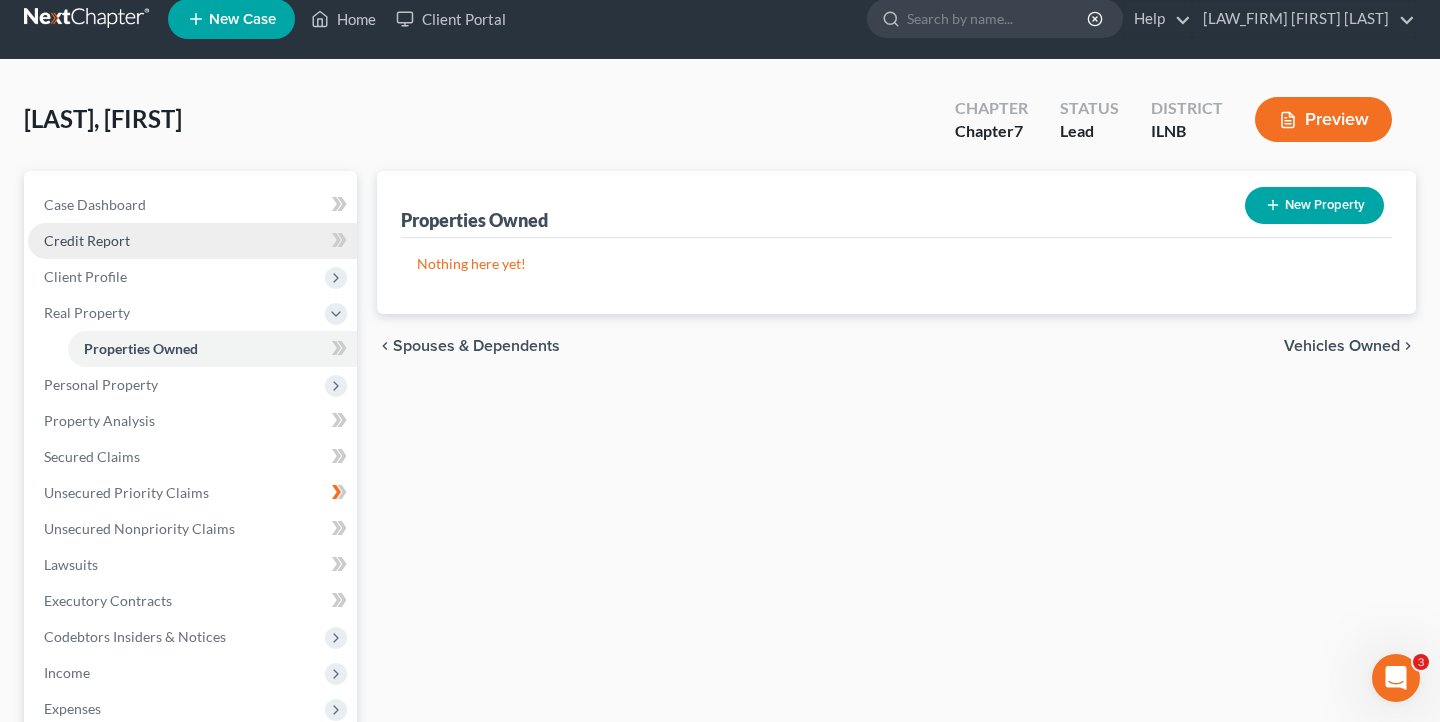 scroll, scrollTop: 0, scrollLeft: 0, axis: both 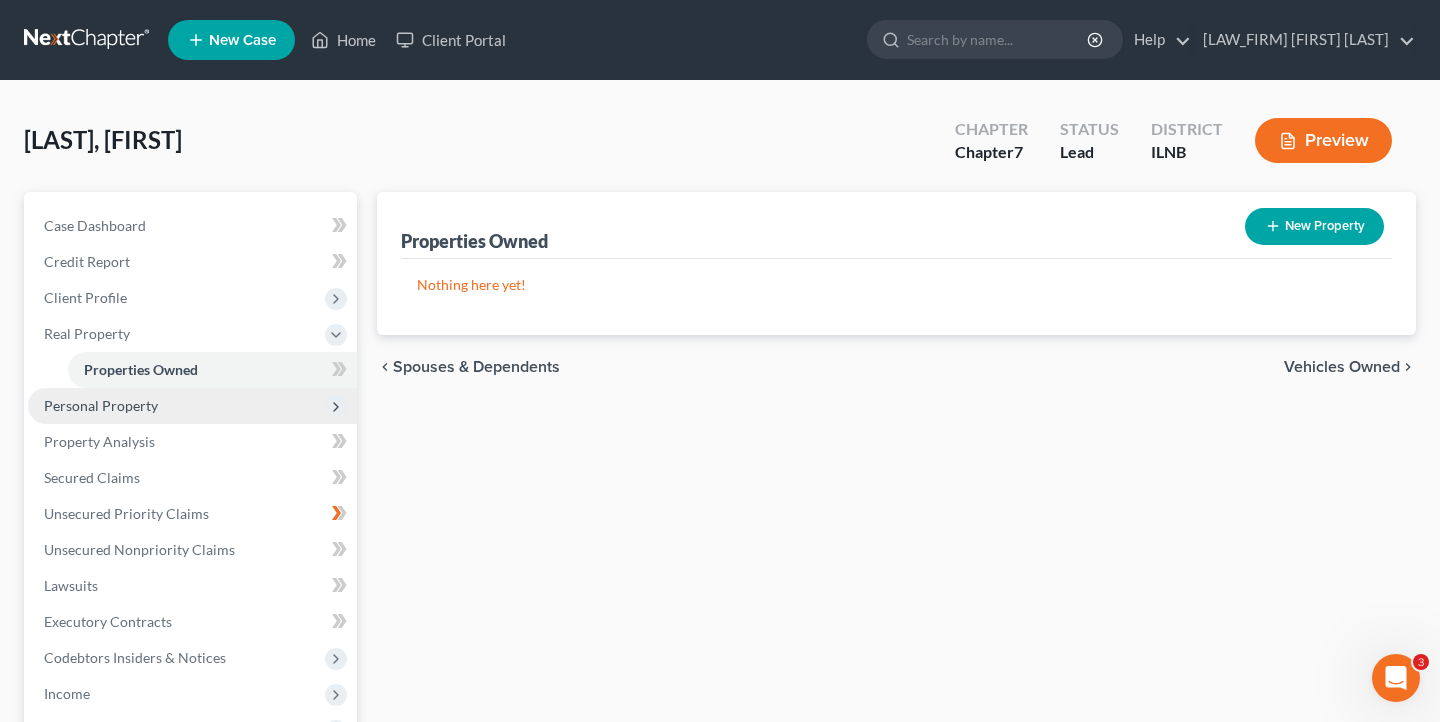 click on "Personal Property" at bounding box center (192, 406) 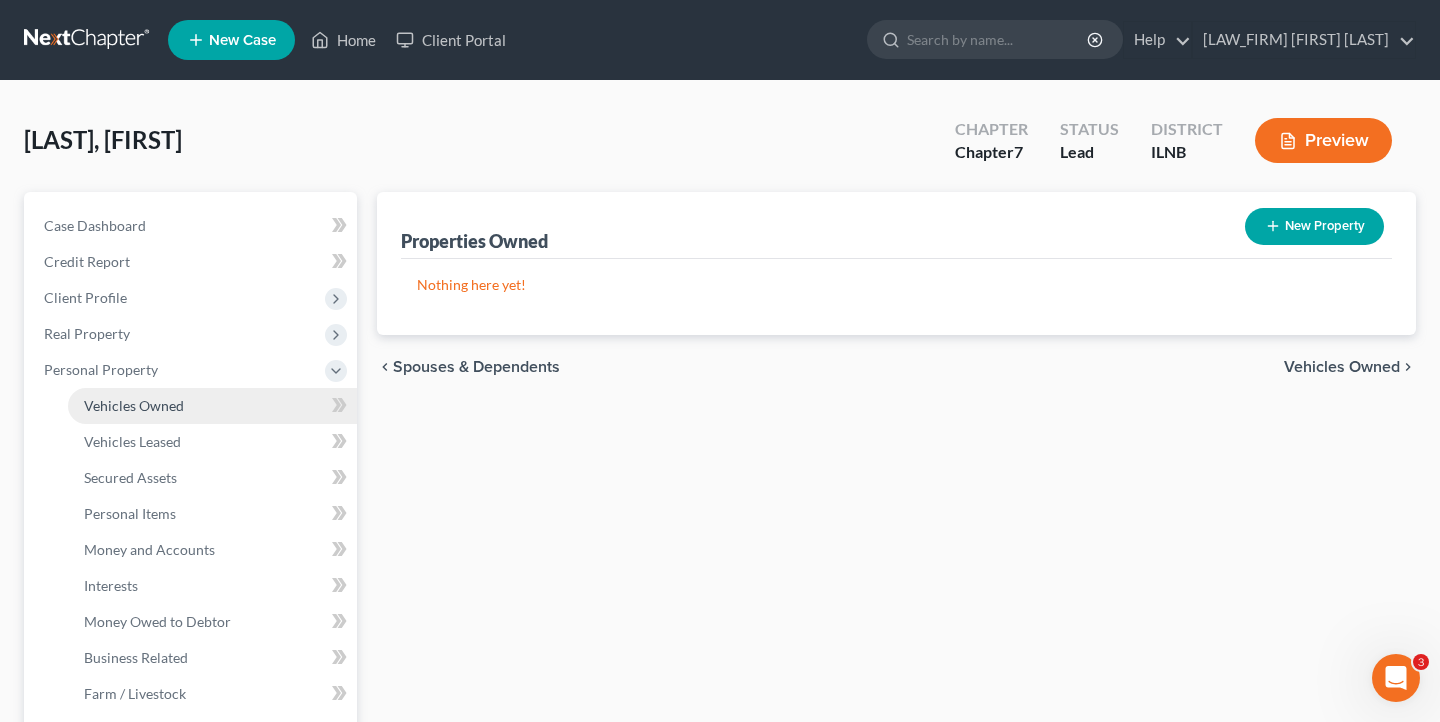 click on "Vehicles Owned" at bounding box center (212, 406) 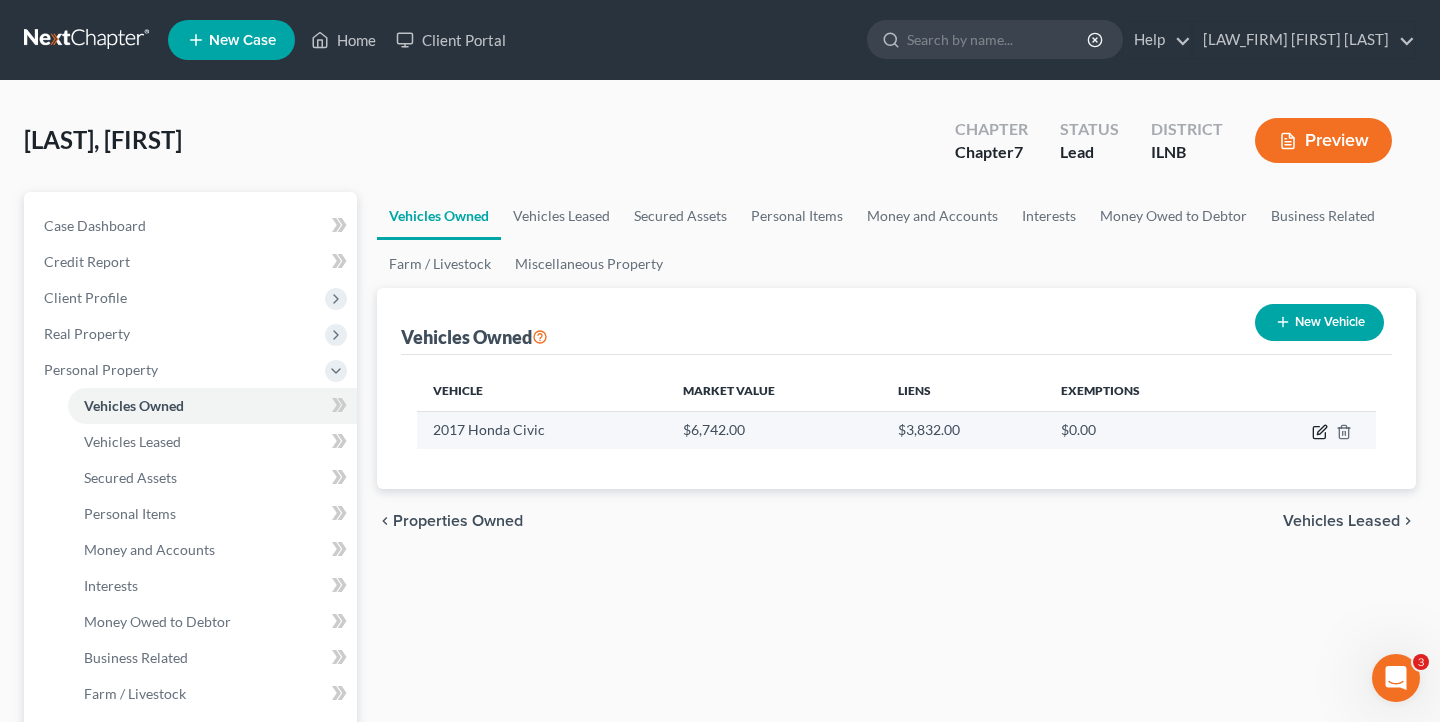 click 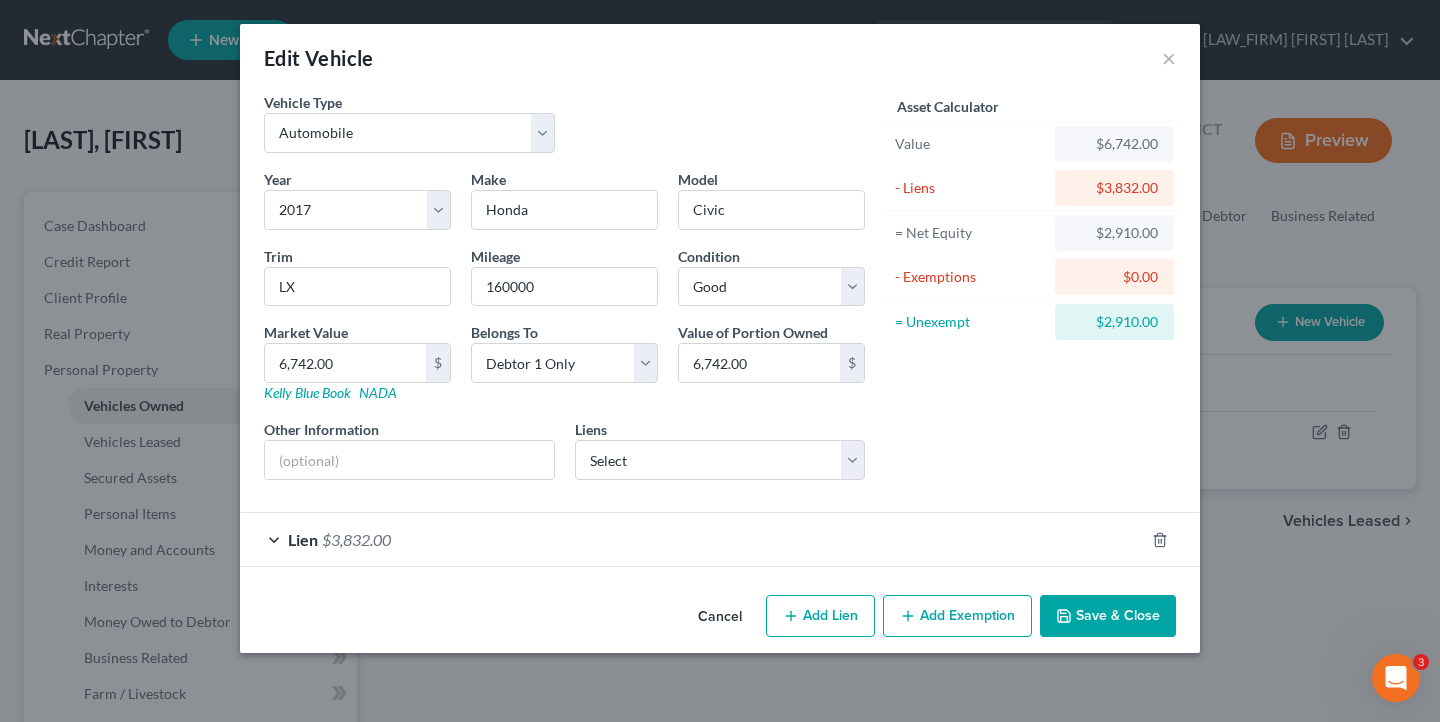 click on "Add Exemption" at bounding box center [957, 616] 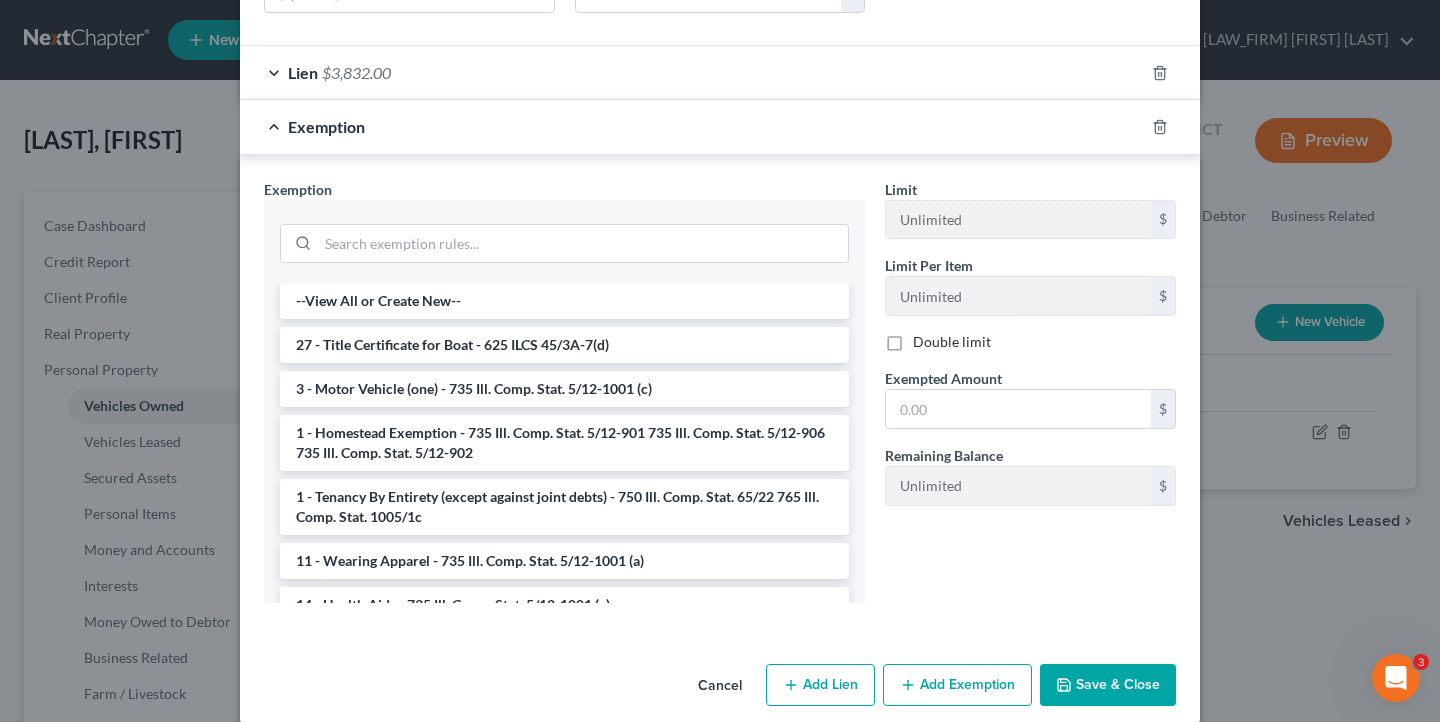 scroll, scrollTop: 465, scrollLeft: 0, axis: vertical 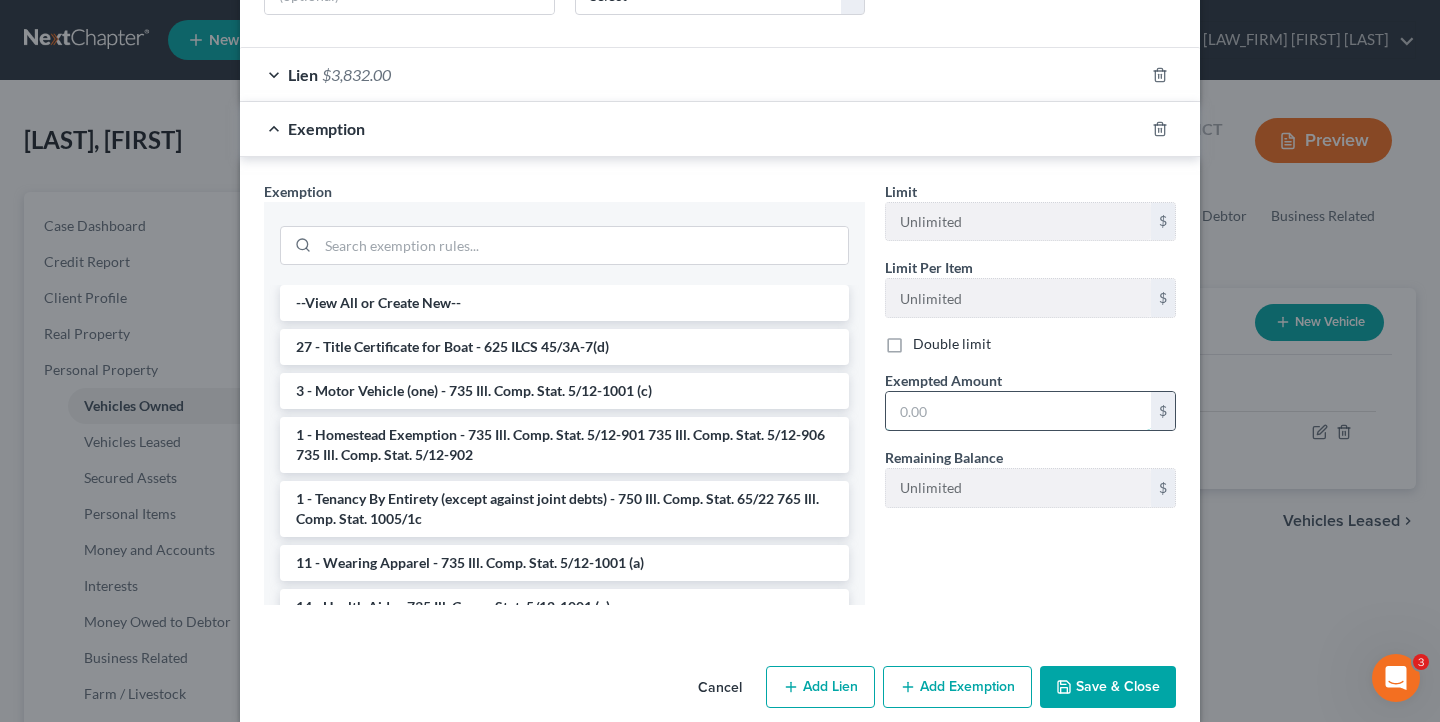 click at bounding box center (1018, 411) 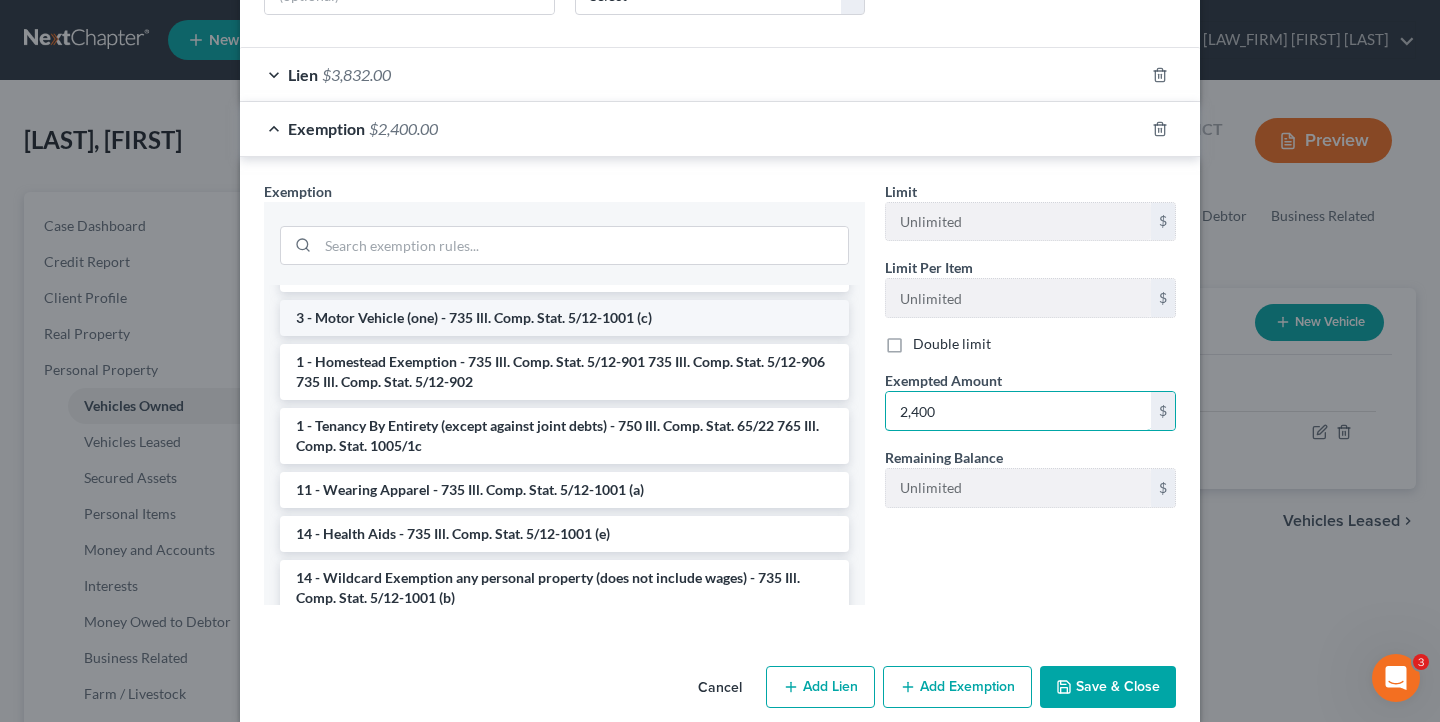 scroll, scrollTop: 74, scrollLeft: 0, axis: vertical 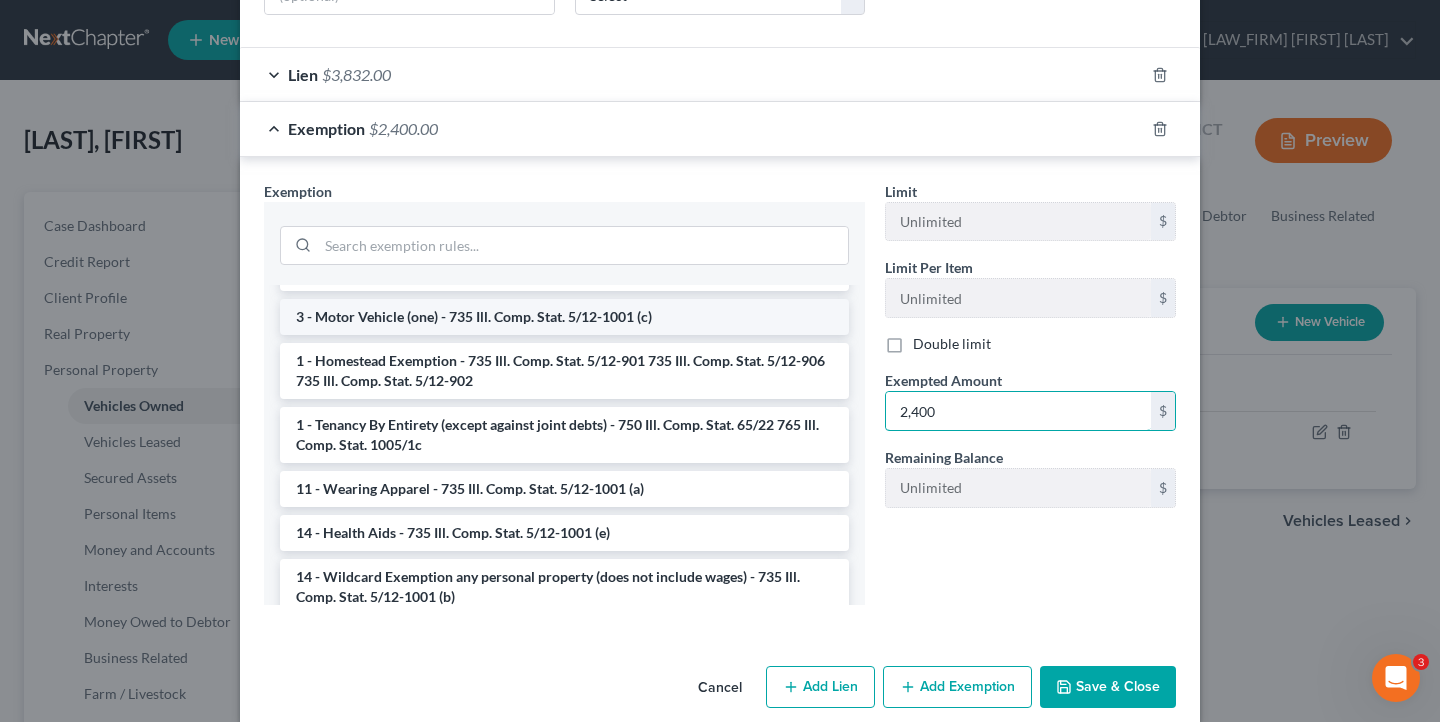 type on "2,400" 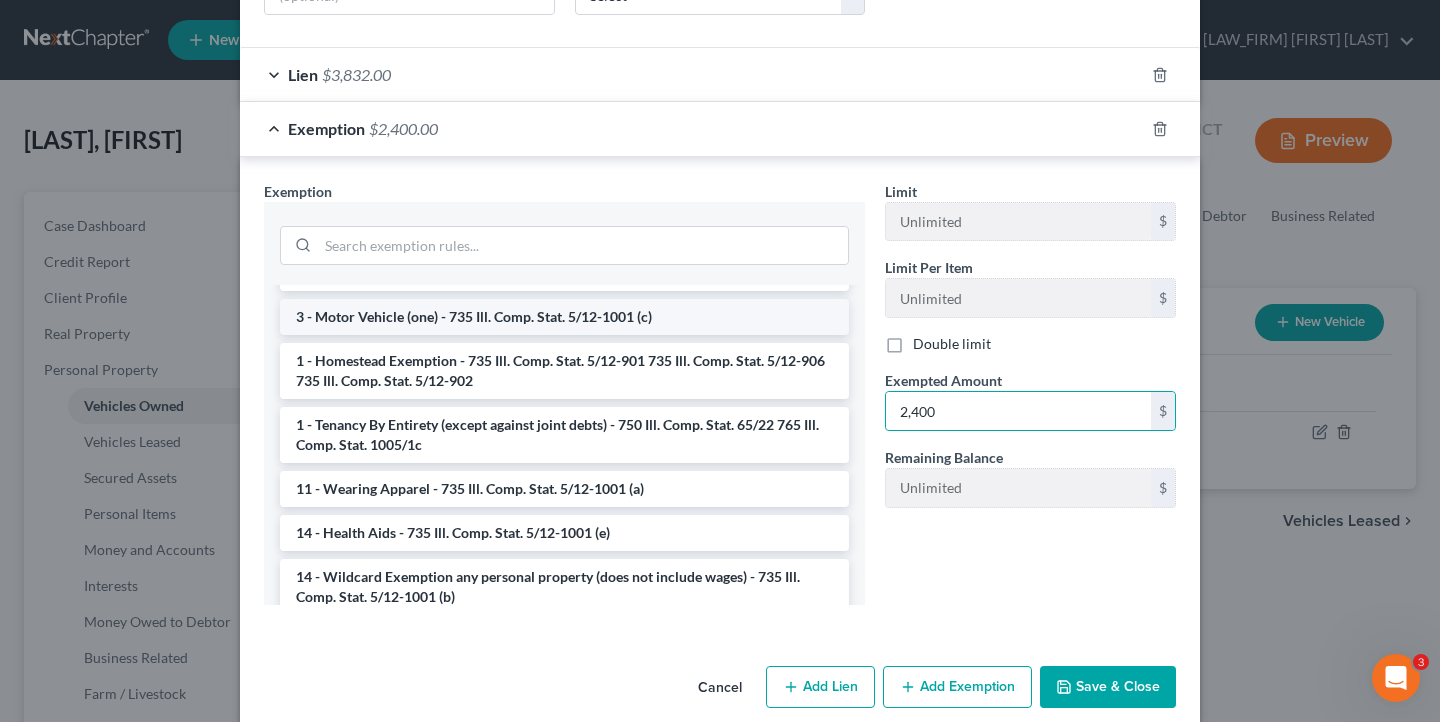 click on "3 - Motor Vehicle (one) - 735 Ill. Comp. Stat. 5/12-1001 (c)" at bounding box center [564, 317] 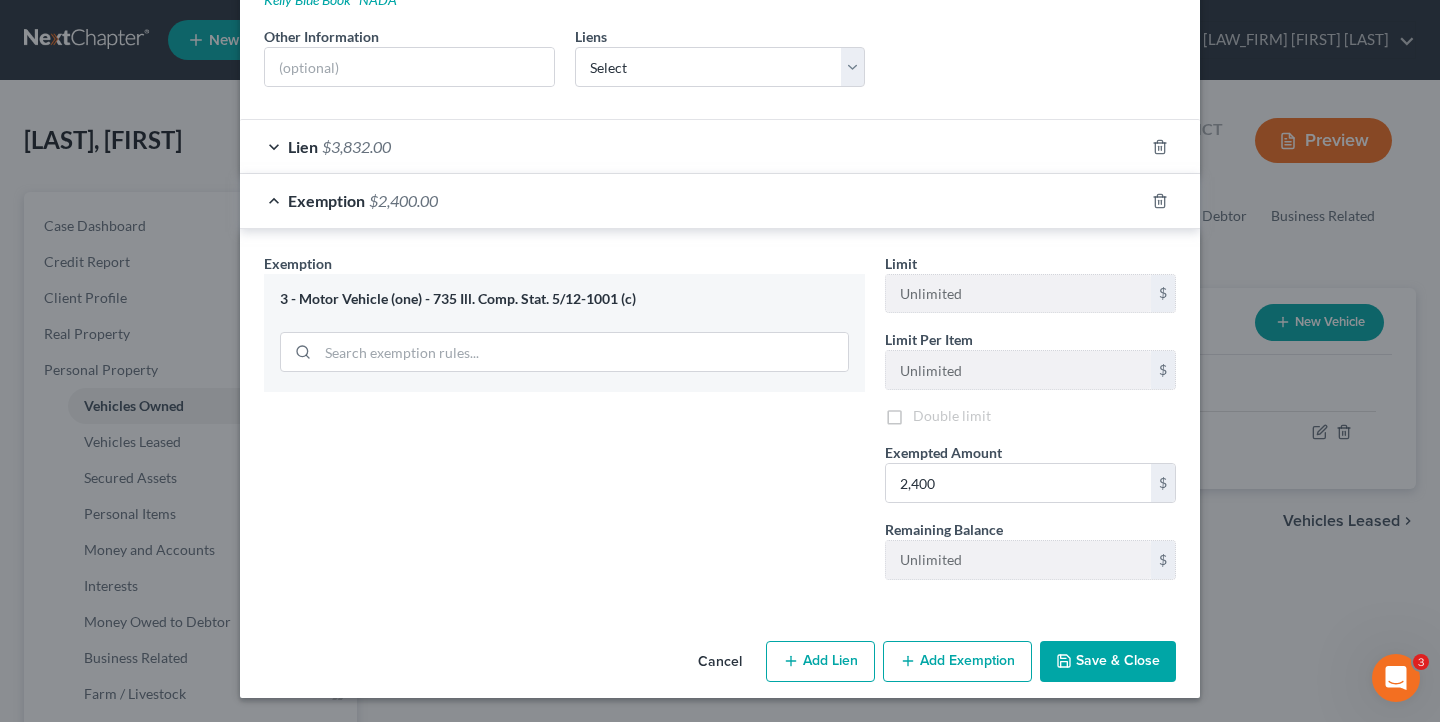 scroll, scrollTop: 464, scrollLeft: 0, axis: vertical 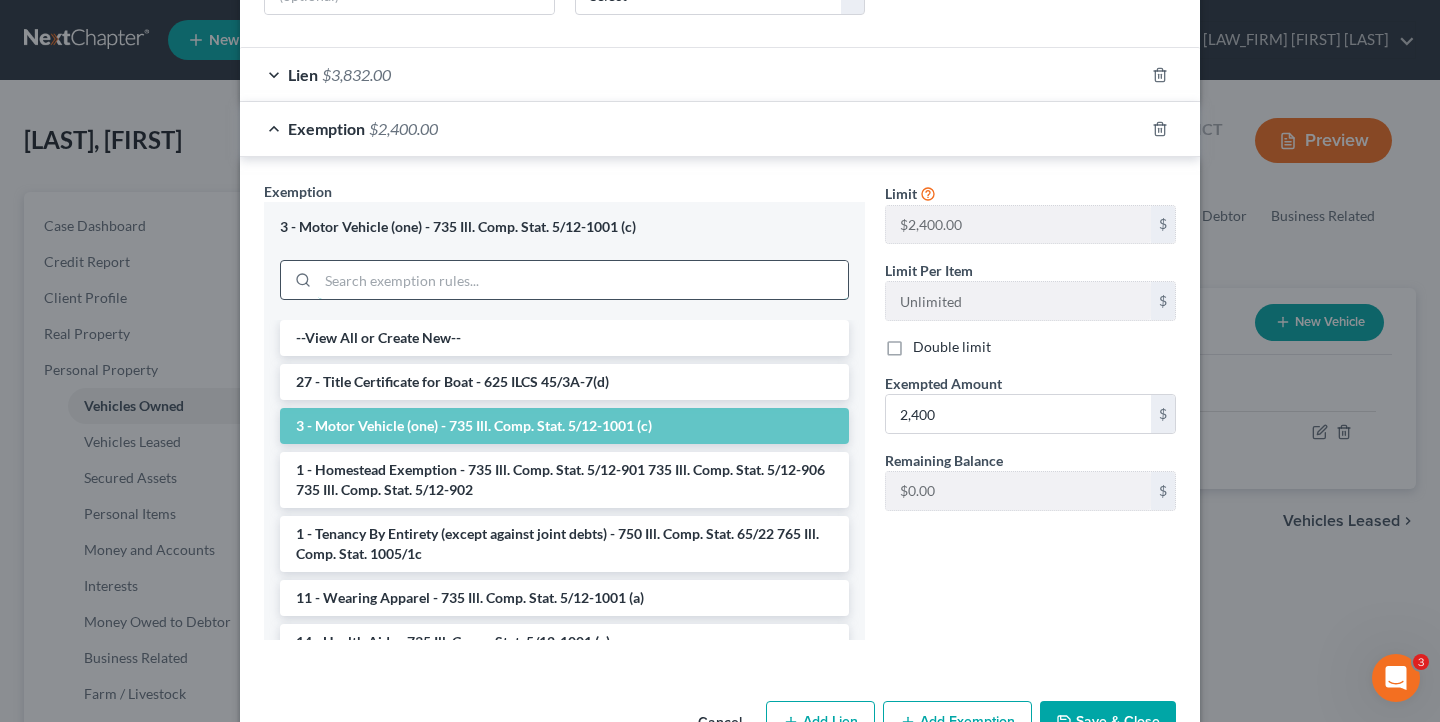 click at bounding box center (583, 280) 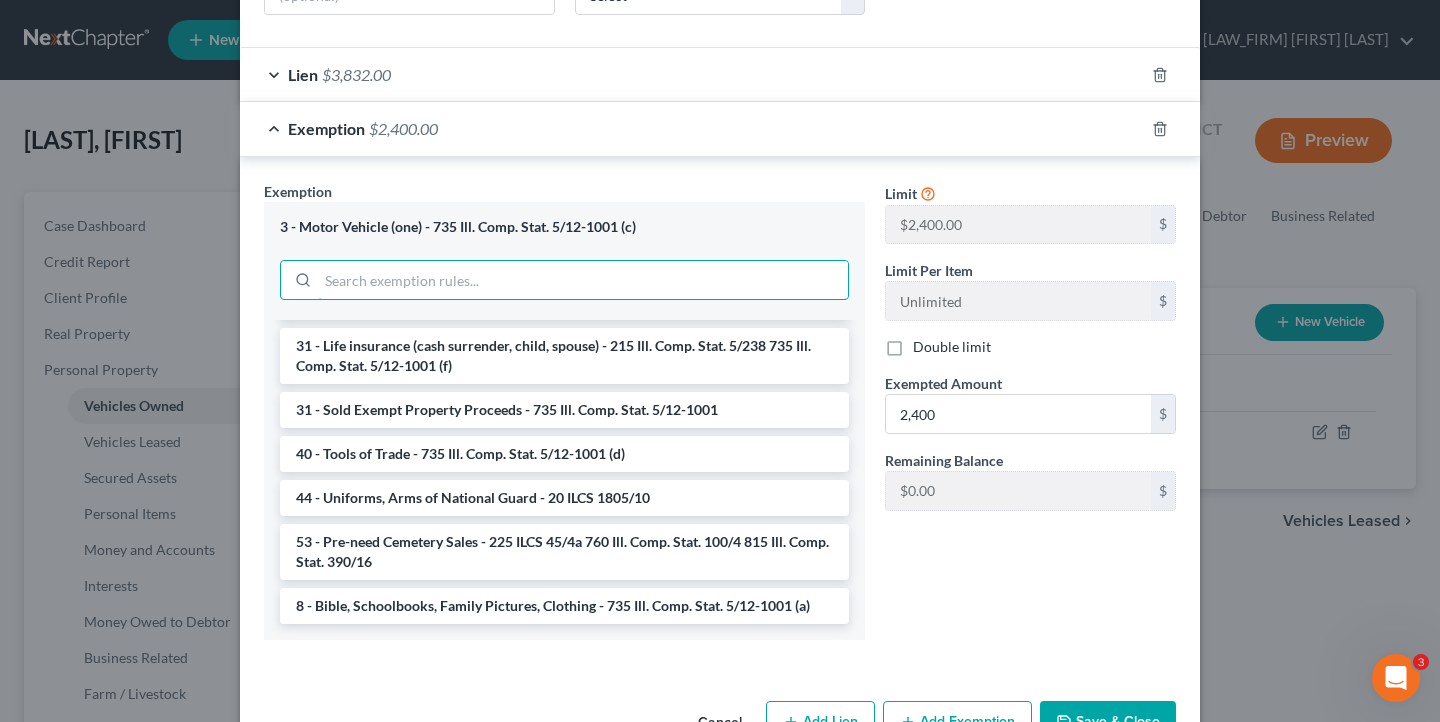 scroll, scrollTop: 2405, scrollLeft: 0, axis: vertical 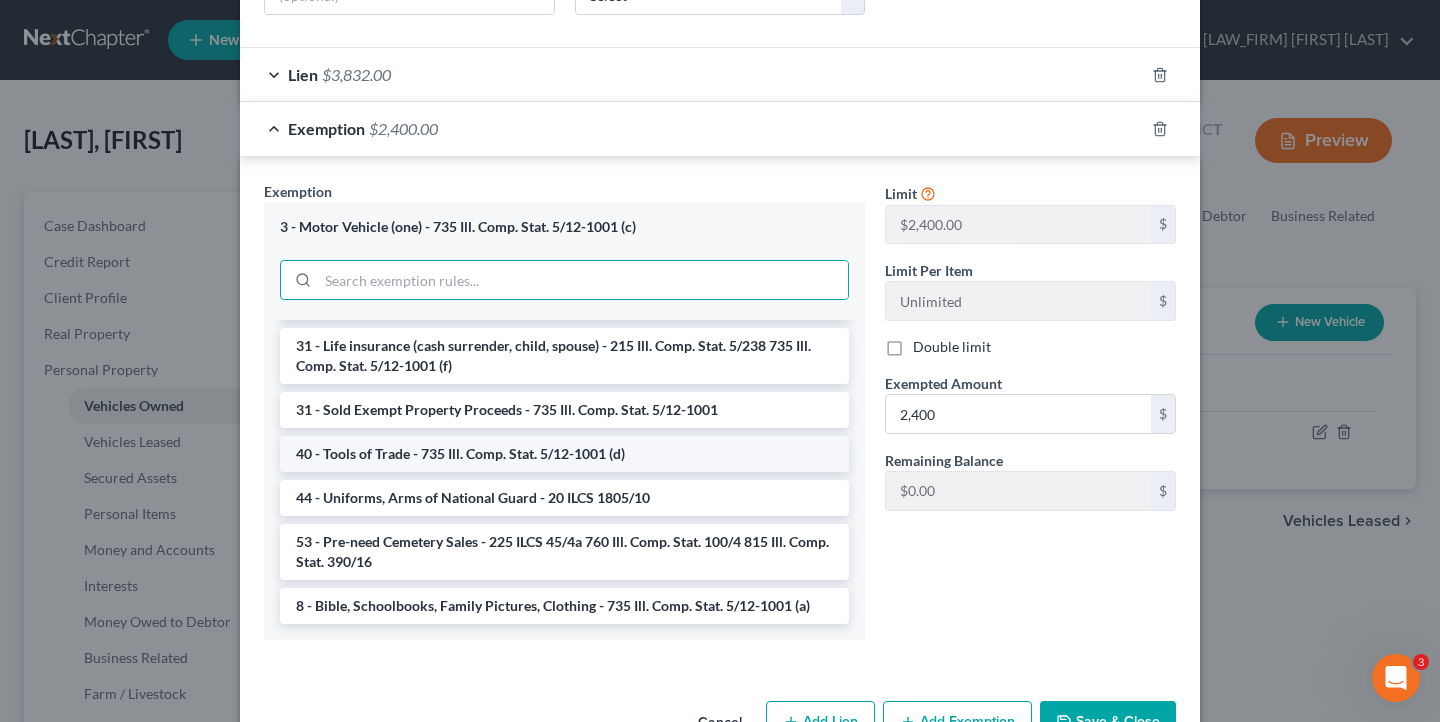 click on "40 - Tools of Trade - 735 Ill. Comp. Stat. 5/12-1001 (d)" at bounding box center [564, 454] 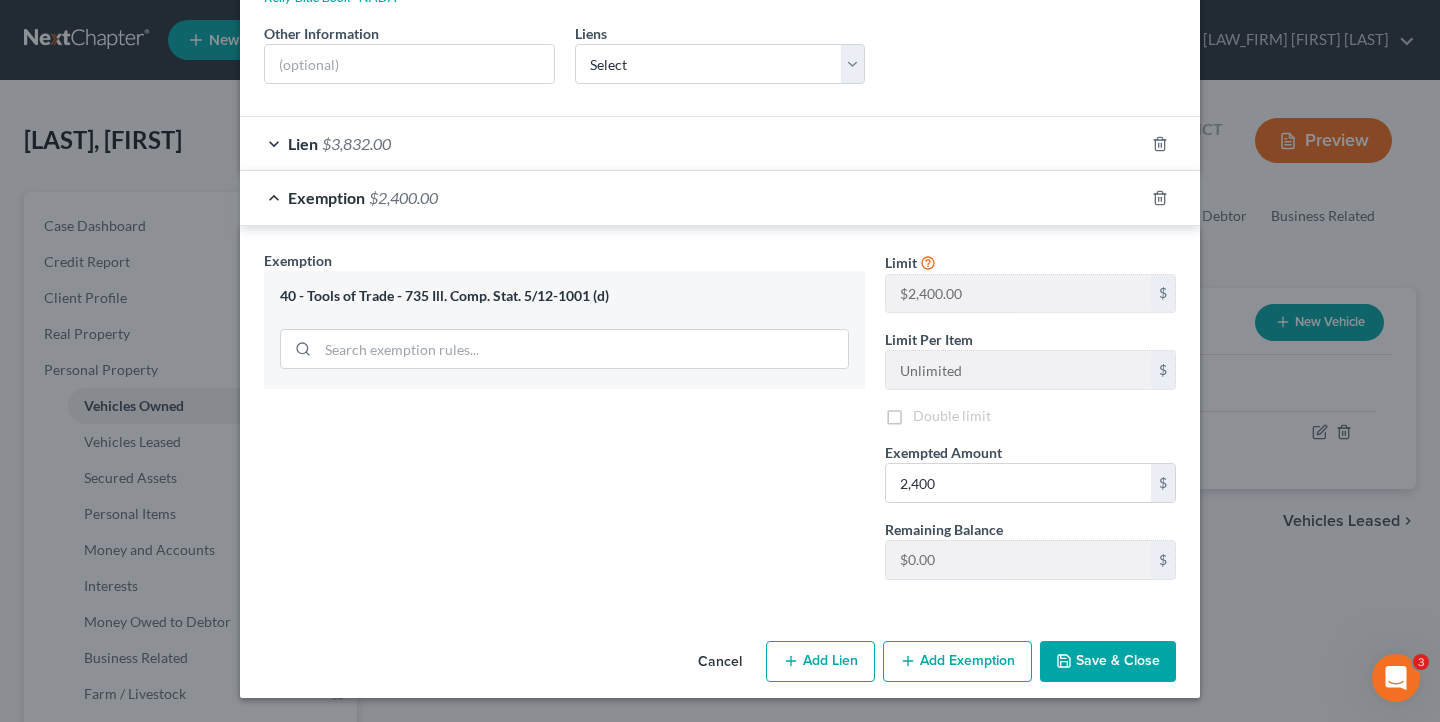 scroll, scrollTop: 464, scrollLeft: 0, axis: vertical 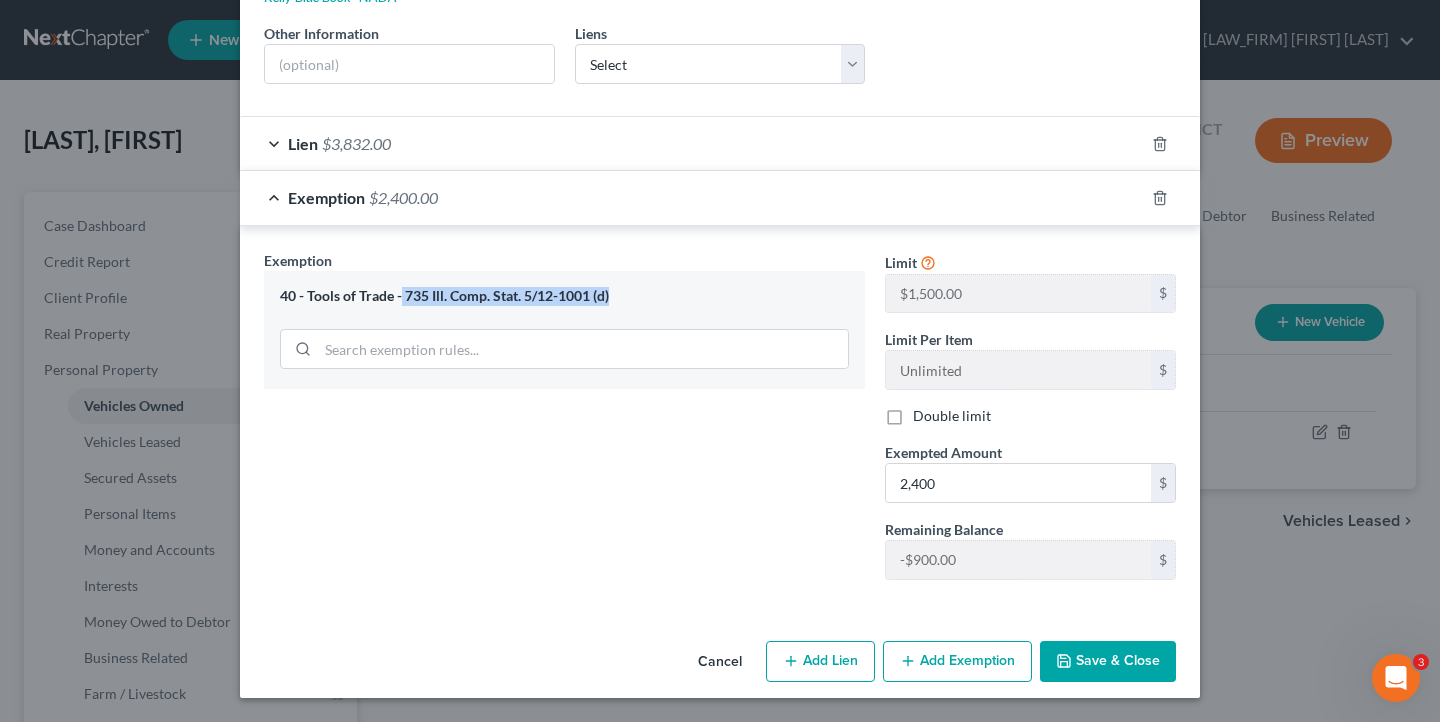drag, startPoint x: 603, startPoint y: 267, endPoint x: 383, endPoint y: 275, distance: 220.1454 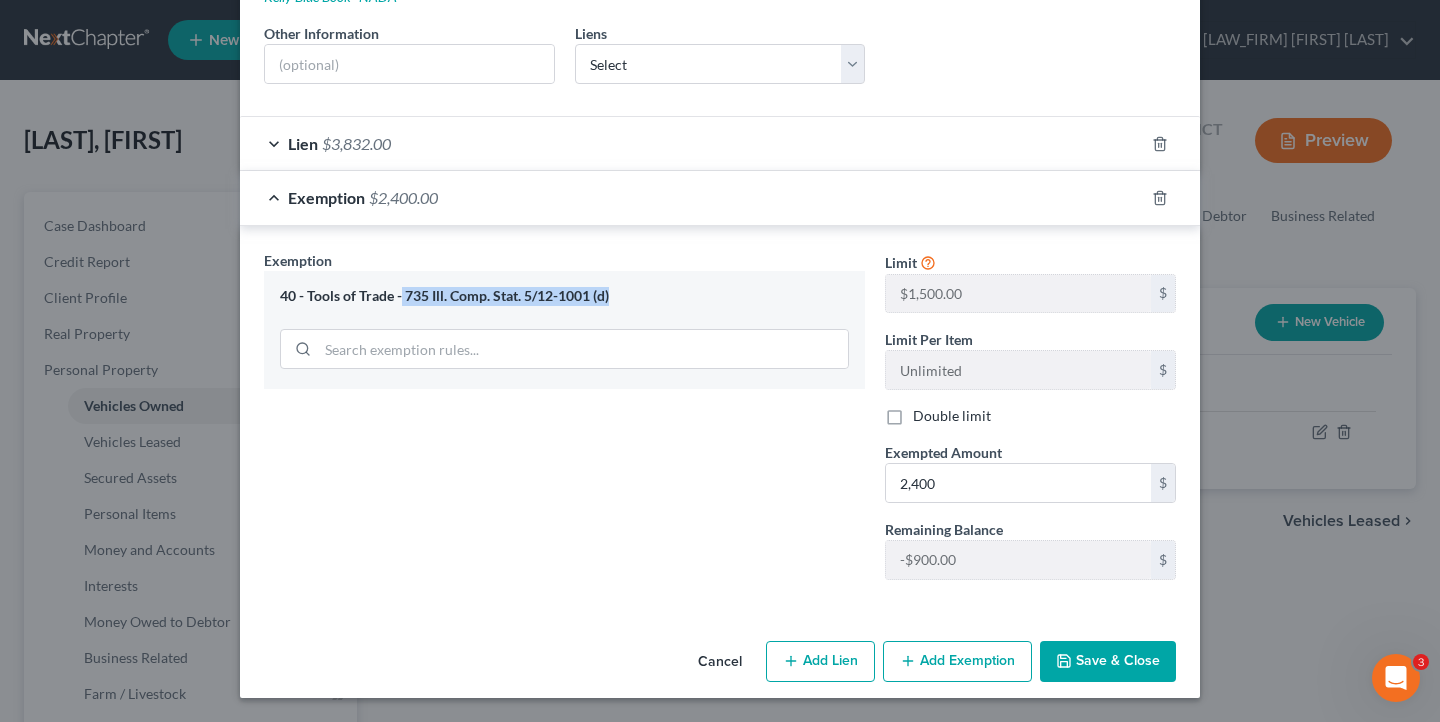 click on "40 - Tools of Trade - 735 Ill. Comp. Stat. 5/12-1001 (d)" at bounding box center (564, 296) 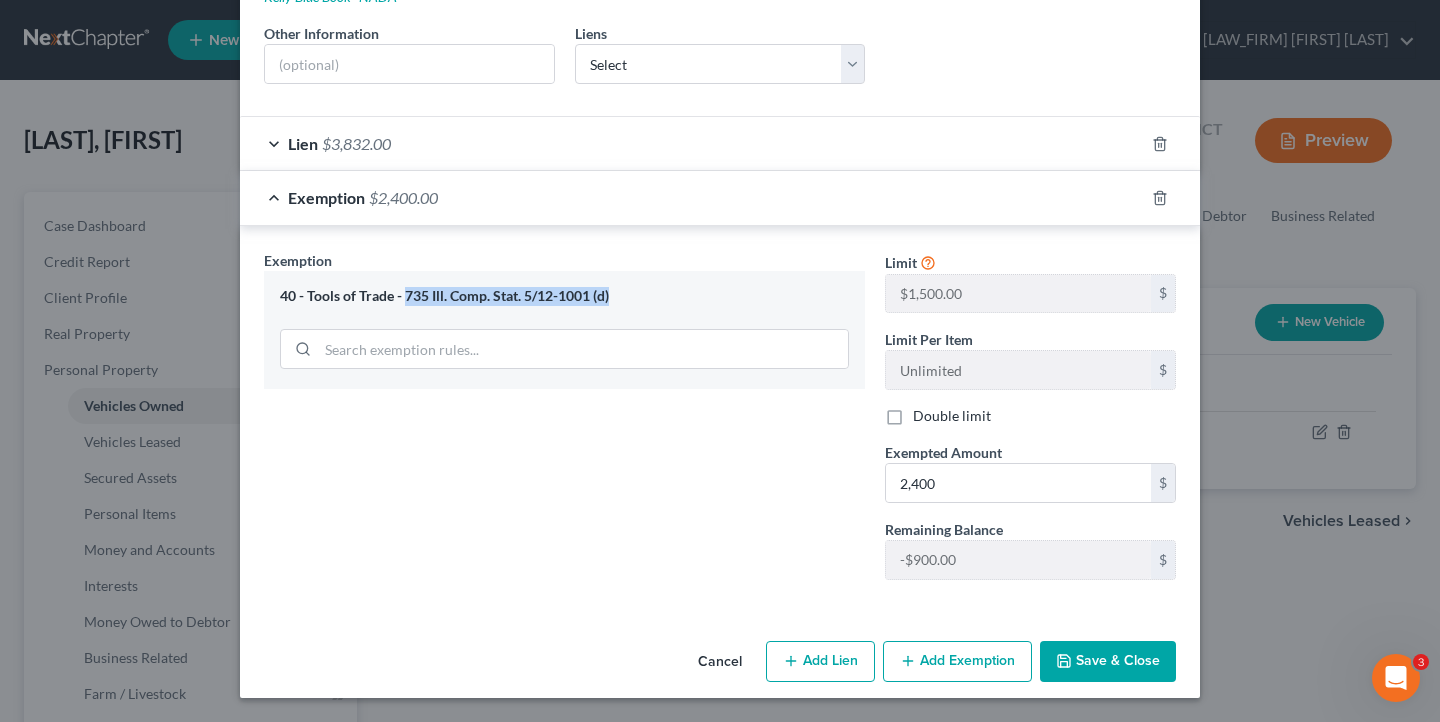 copy on "735 Ill. Comp. Stat. 5/12-1001 (d)" 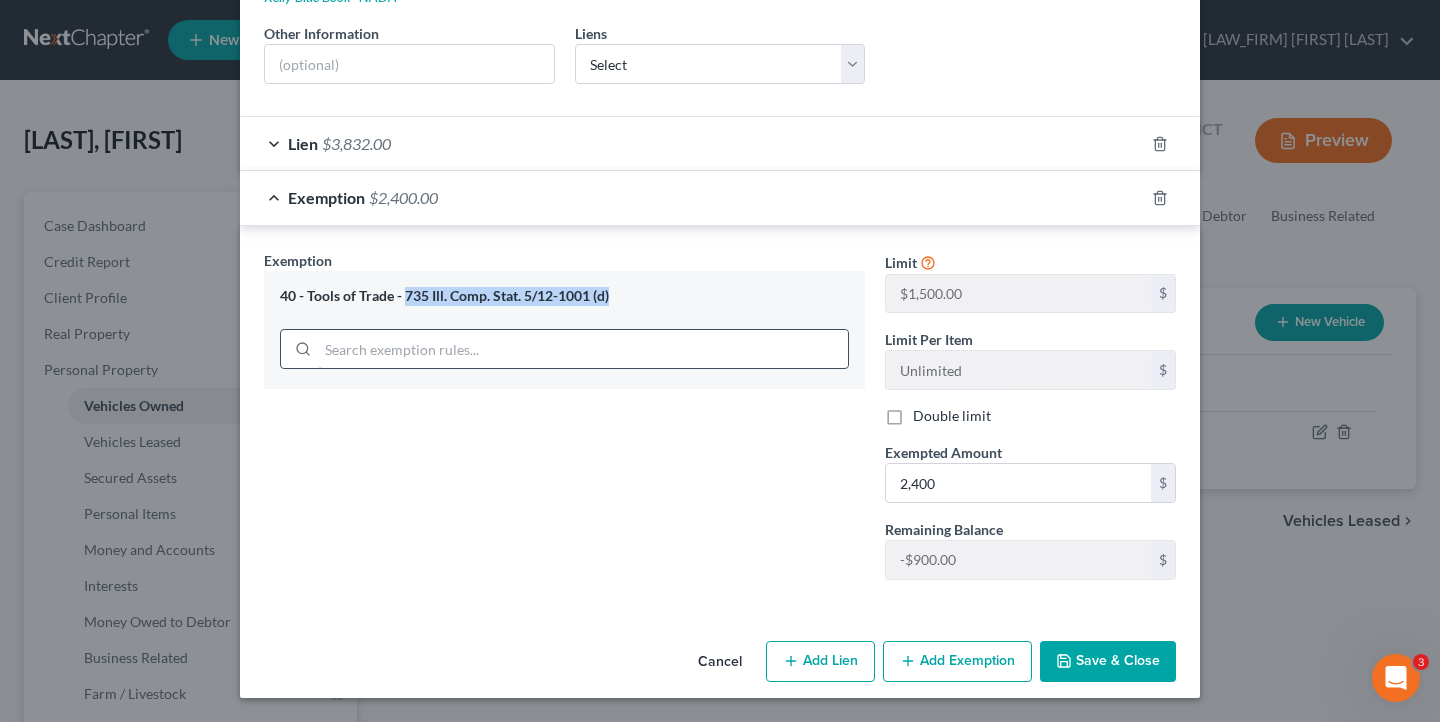 scroll, scrollTop: 465, scrollLeft: 0, axis: vertical 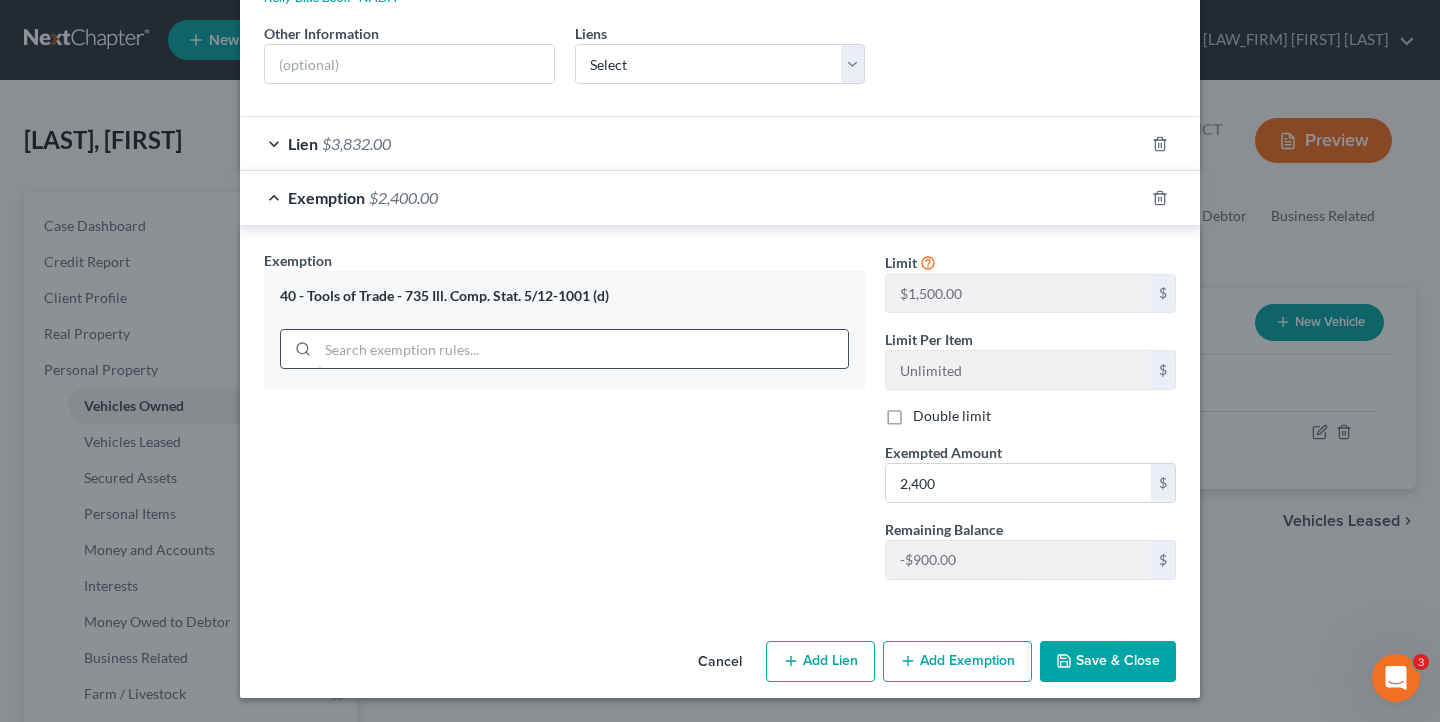click at bounding box center (583, 349) 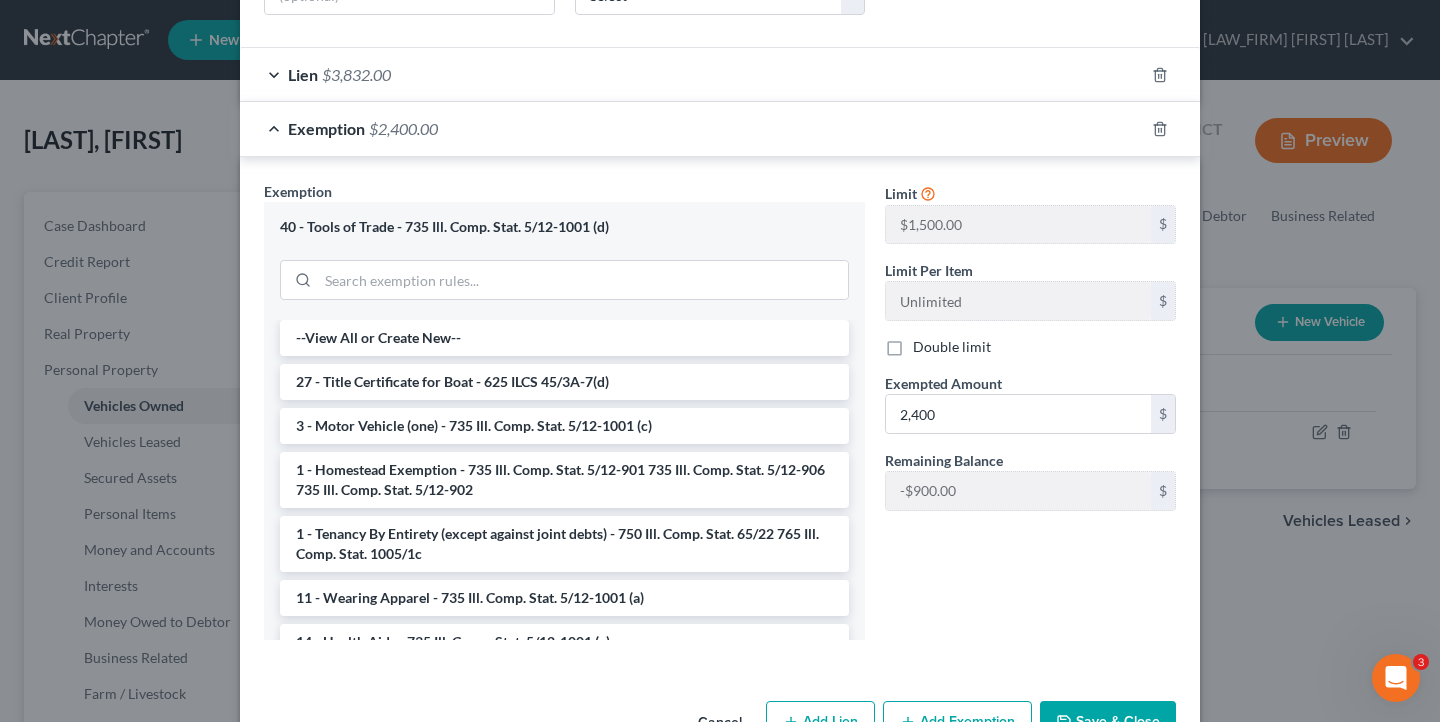 click on "40 - Tools of Trade - 735 Ill. Comp. Stat. 5/12-1001 (d)" at bounding box center [564, 261] 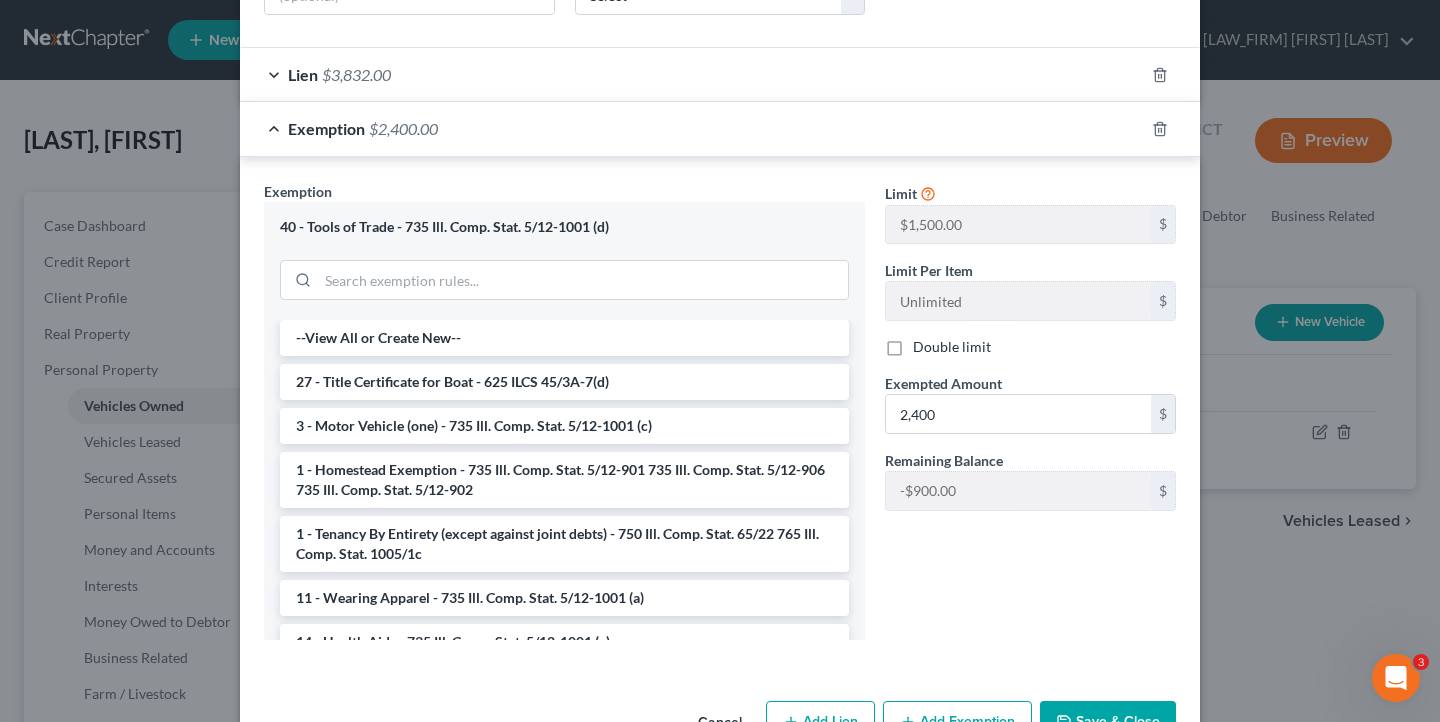 click on "Limit     $2,400.00 $ Limit Per Item Unlimited $ Double limit
Exempted Amount
*
2,400 $ Remaining Balance -$900.00 $" at bounding box center [1030, 418] 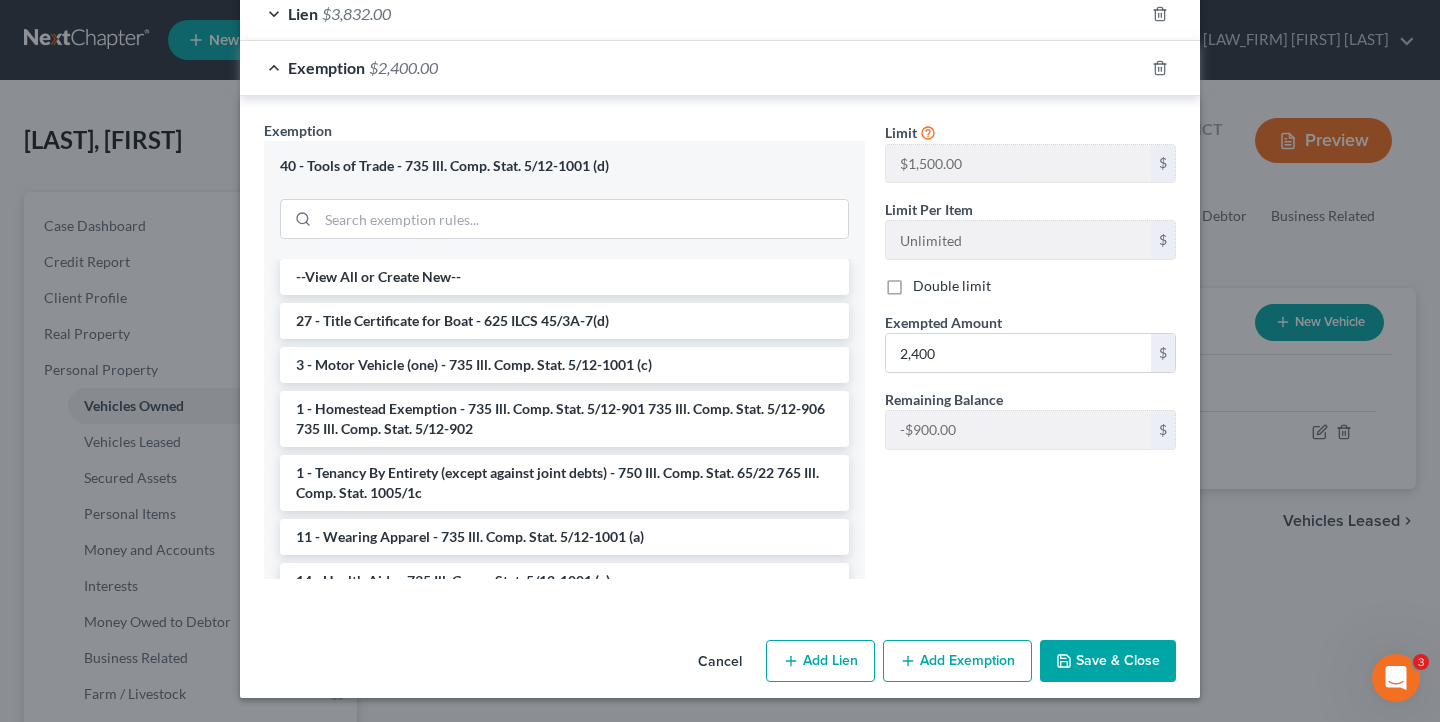 scroll, scrollTop: 546, scrollLeft: 0, axis: vertical 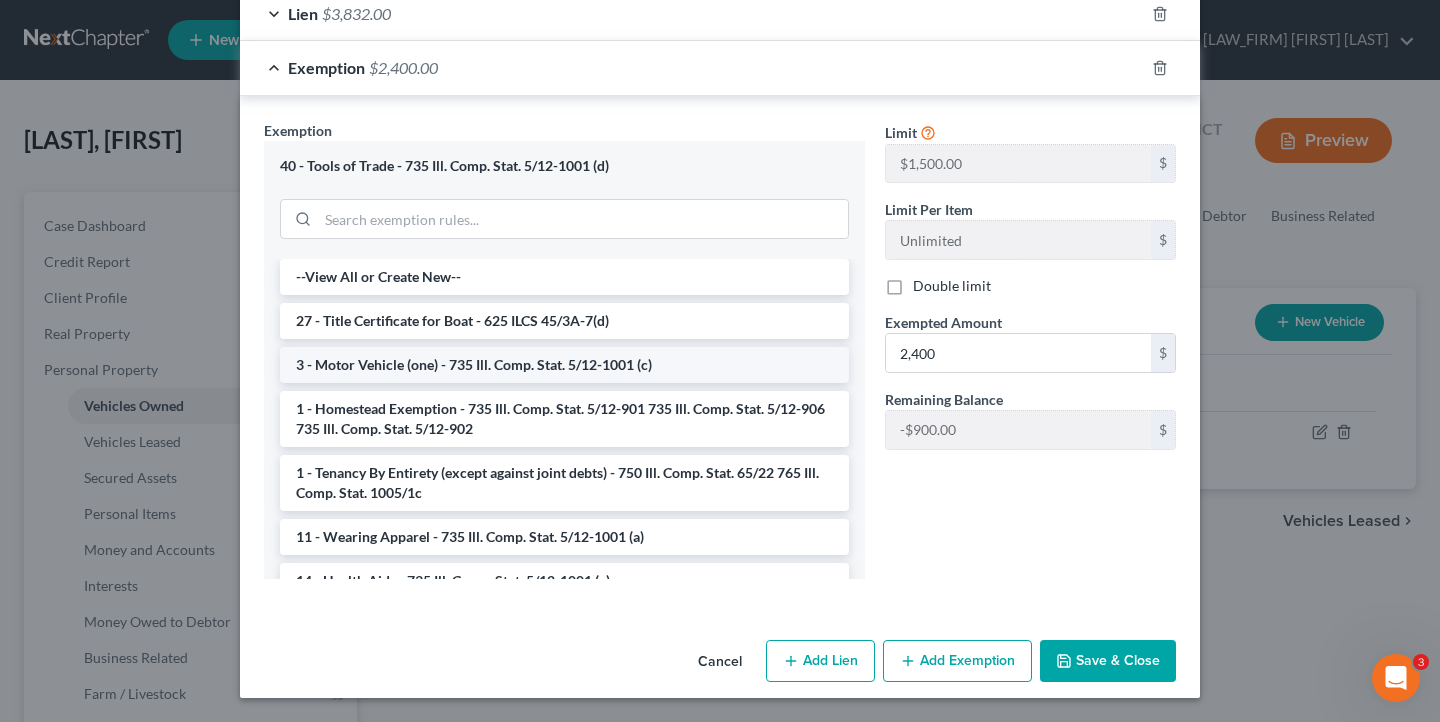 click on "3 - Motor Vehicle (one) - 735 Ill. Comp. Stat. 5/12-1001 (c)" at bounding box center [564, 365] 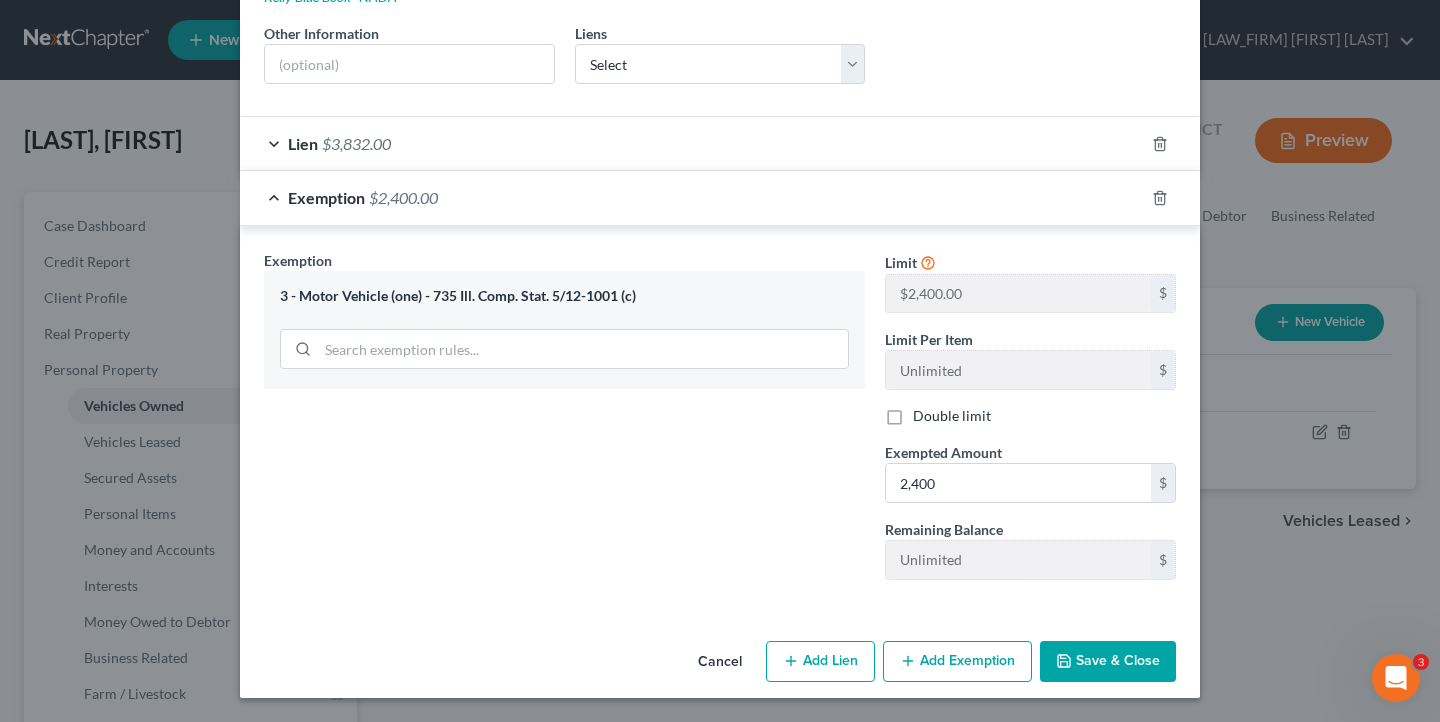scroll, scrollTop: 464, scrollLeft: 0, axis: vertical 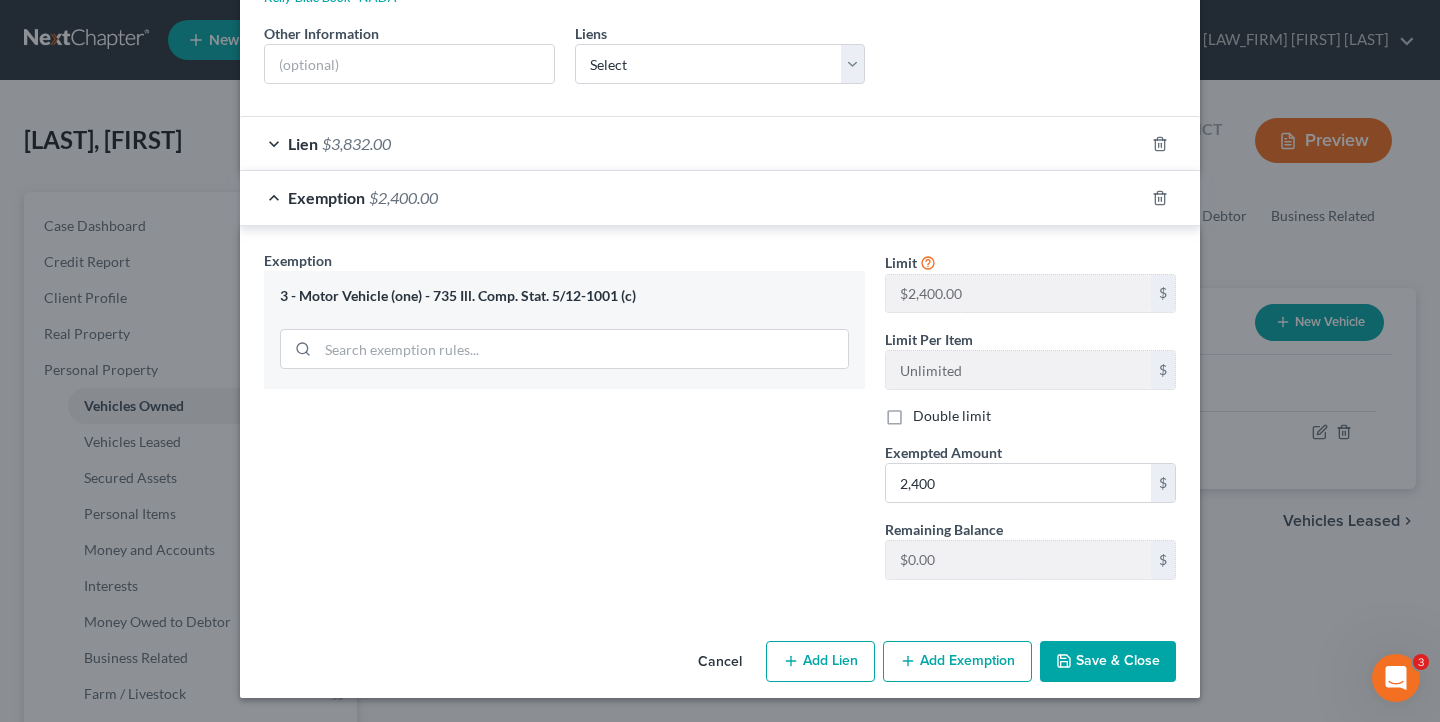 click on "Exemption Set must be selected for CA.
Exemption
*
3 - Motor Vehicle (one) - 735 Ill. Comp. Stat. 5/12-1001 (c)         Limit     $2,400.00 $ Limit Per Item Unlimited $ Double limit
Exempted Amount
*
2,400 $ Remaining Balance $0.00 $" at bounding box center (720, 419) 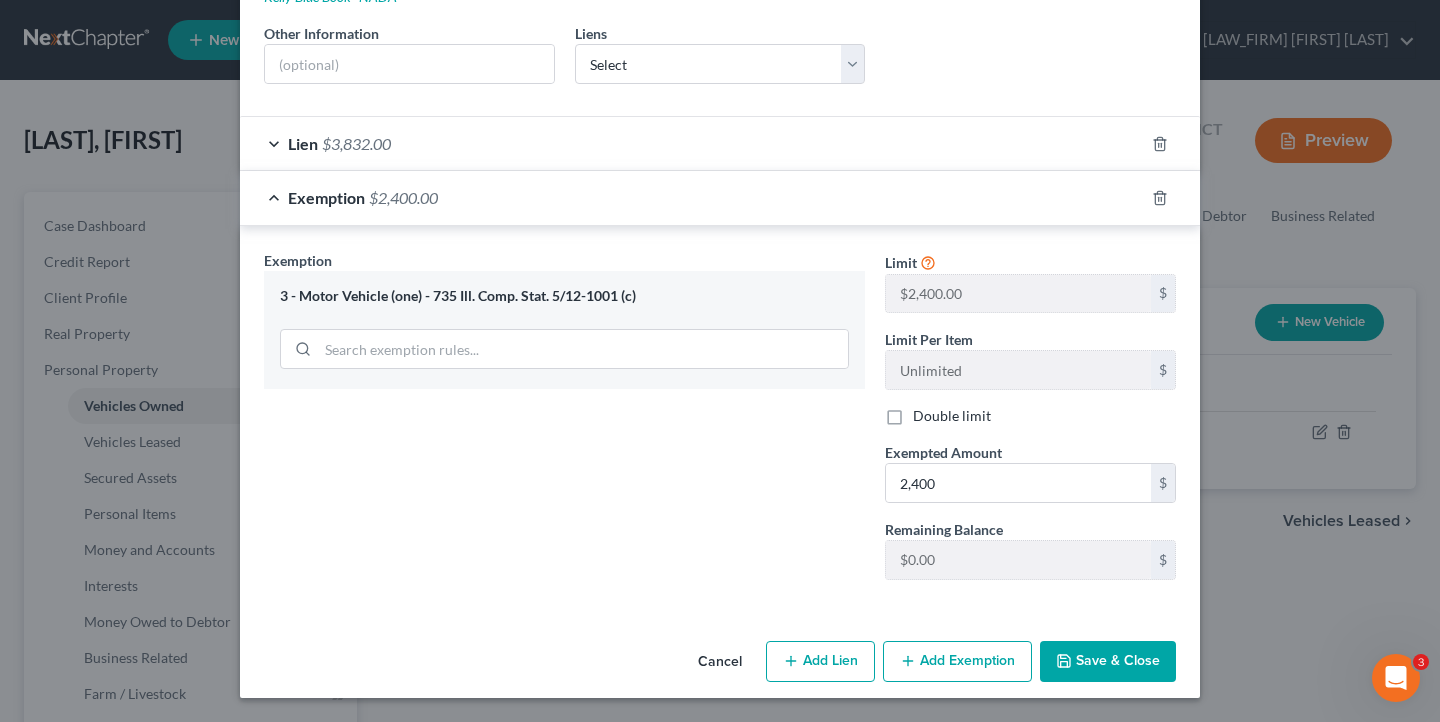 click on "Add Exemption" at bounding box center [957, 662] 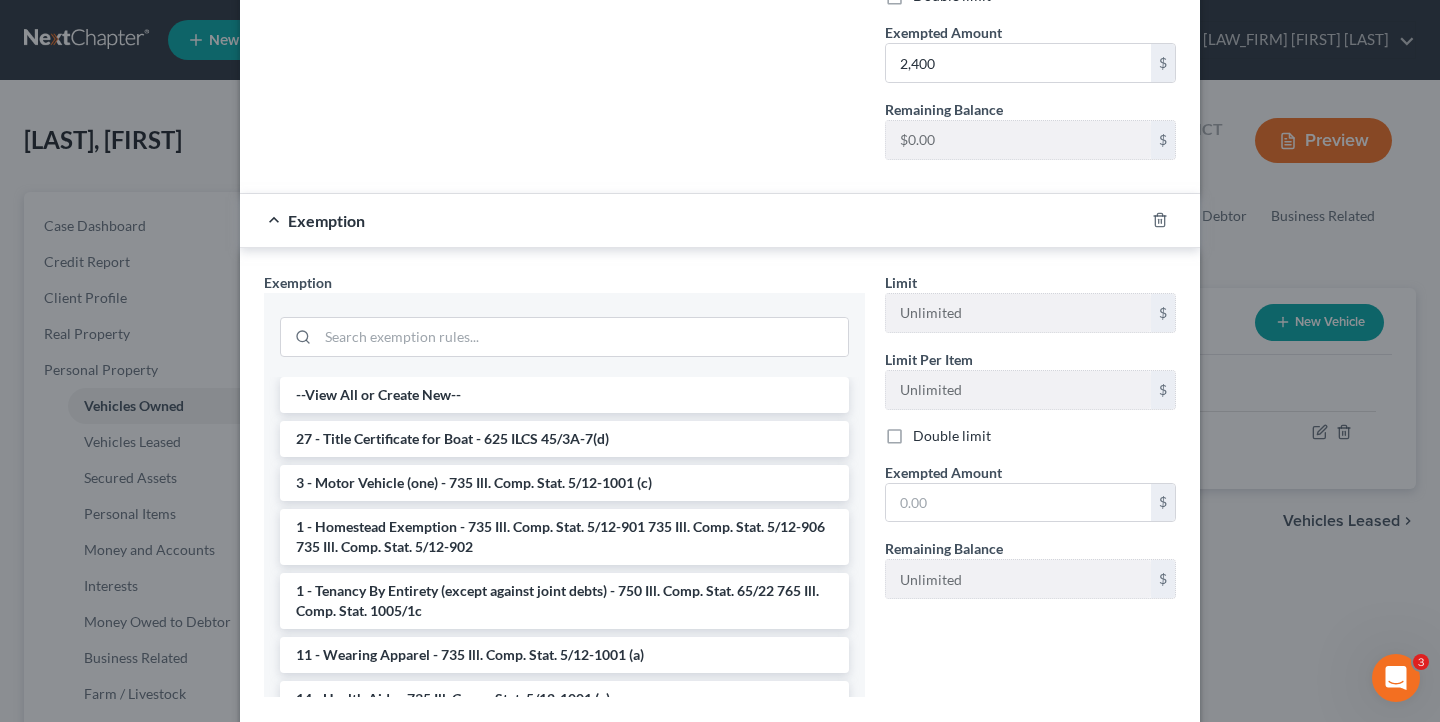 scroll, scrollTop: 816, scrollLeft: 0, axis: vertical 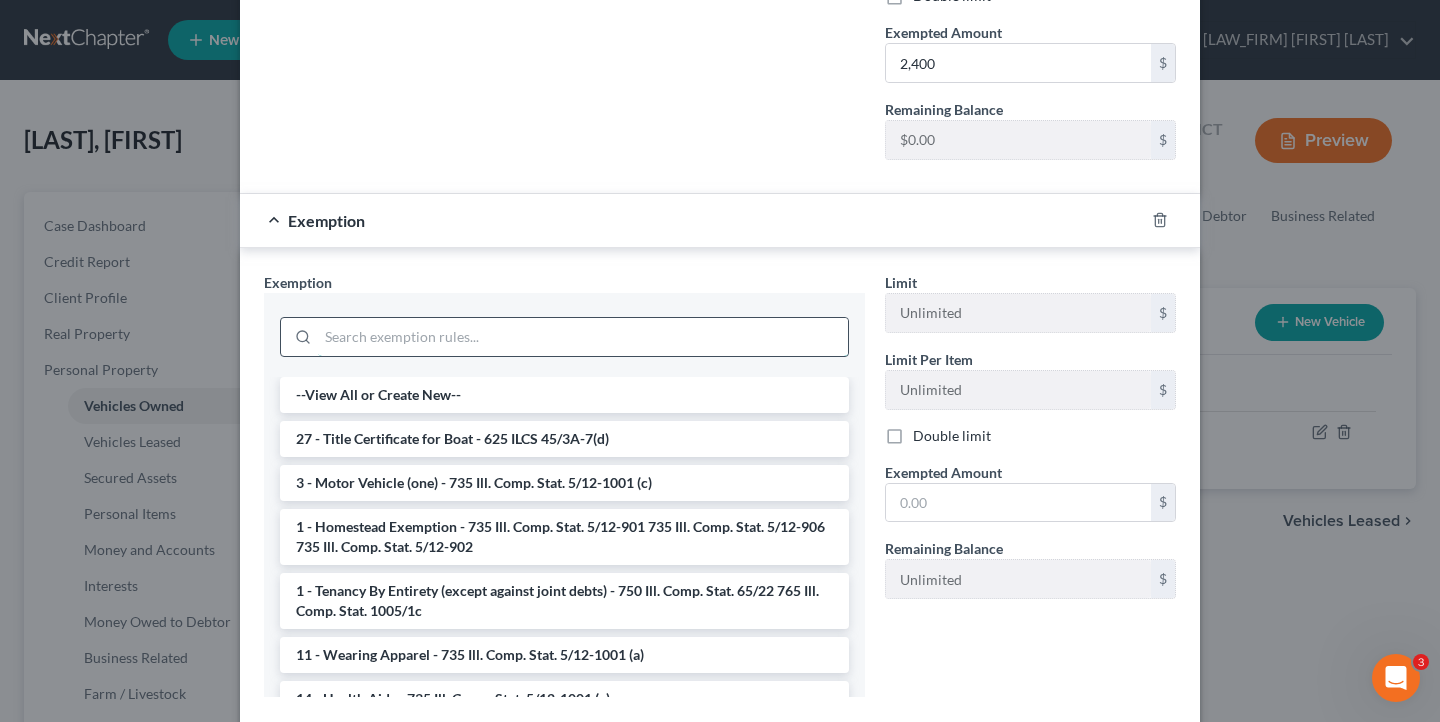 click at bounding box center (583, 337) 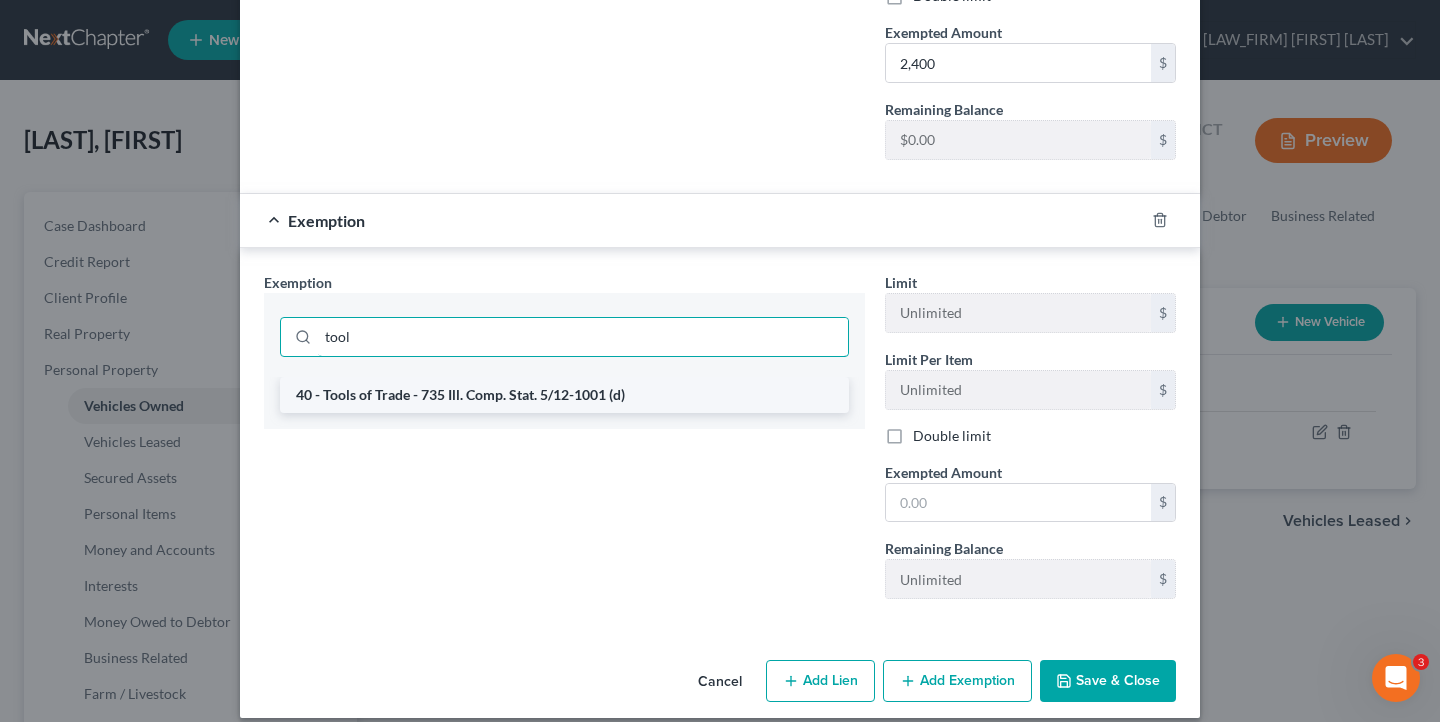type on "tool" 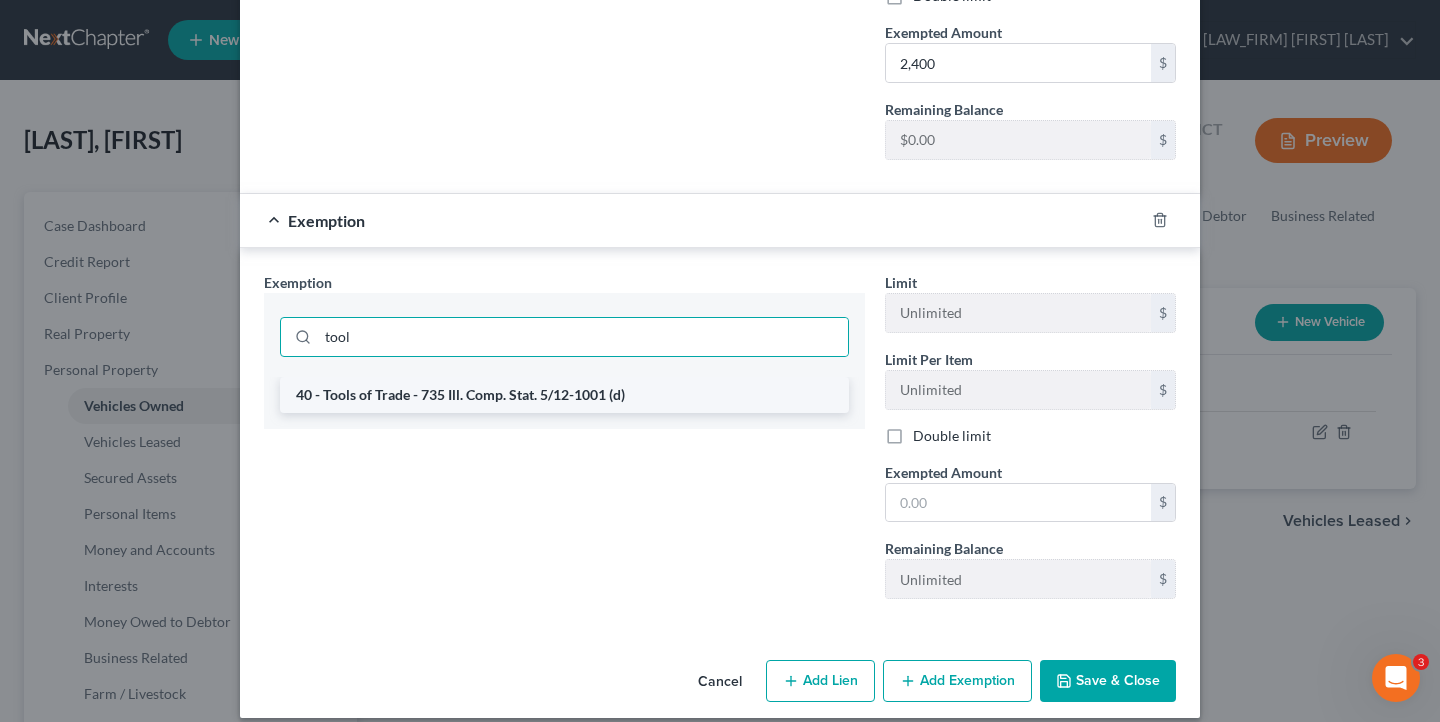 click on "40 - Tools of Trade - 735 Ill. Comp. Stat. 5/12-1001 (d)" at bounding box center [564, 395] 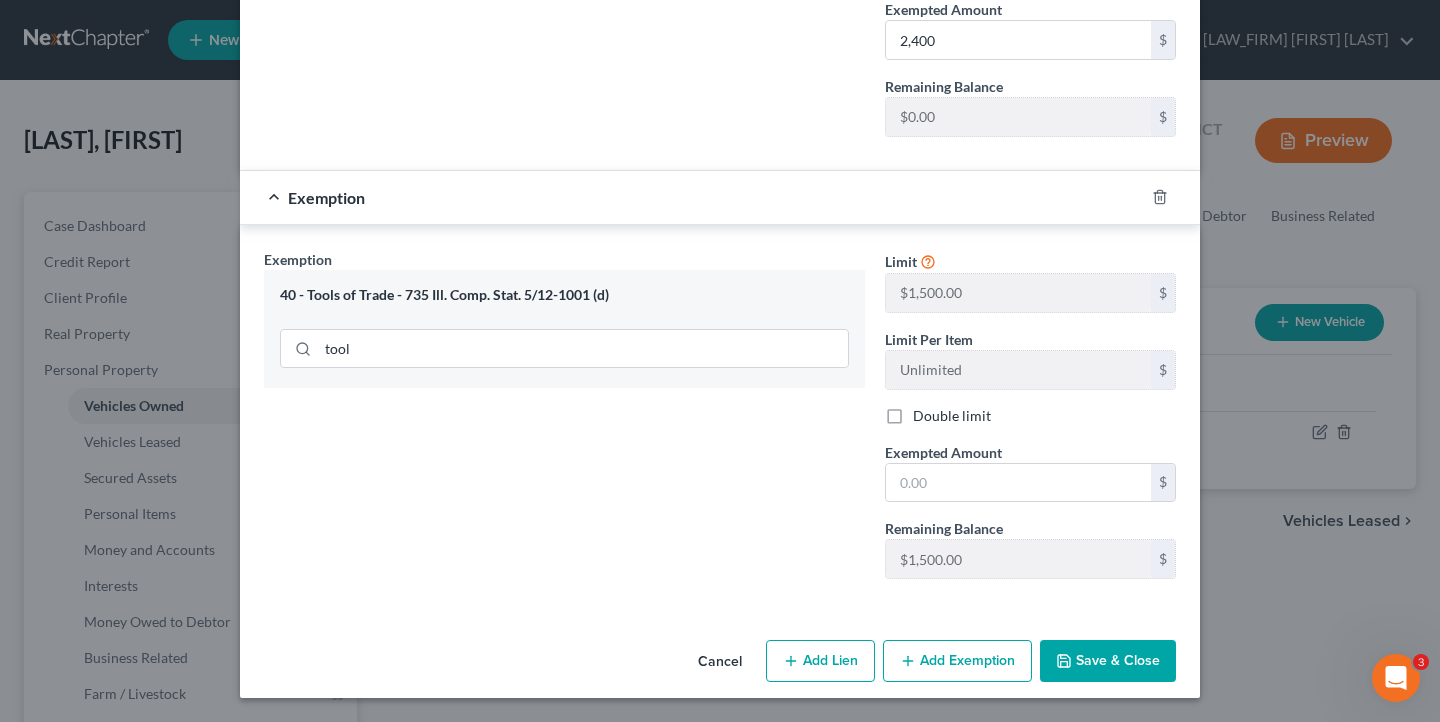 scroll, scrollTop: 932, scrollLeft: 0, axis: vertical 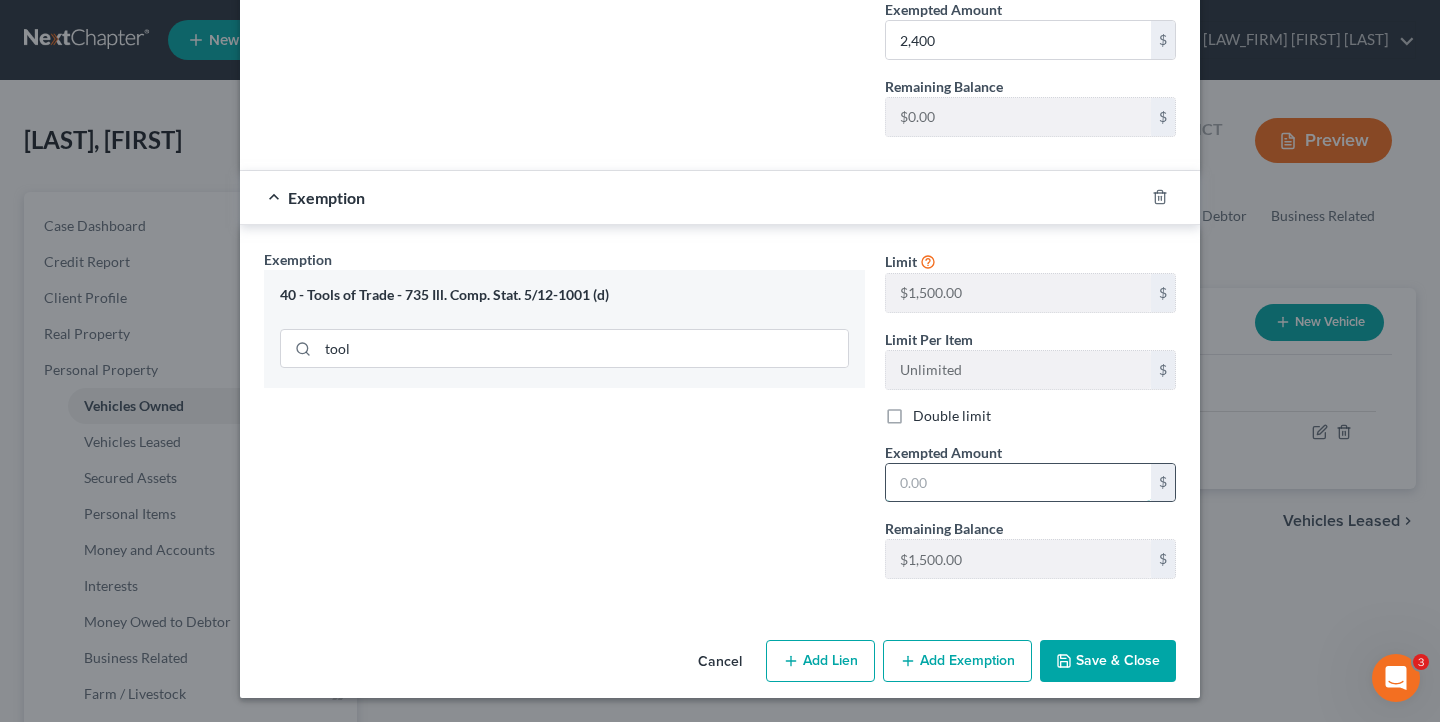 click at bounding box center [1018, 483] 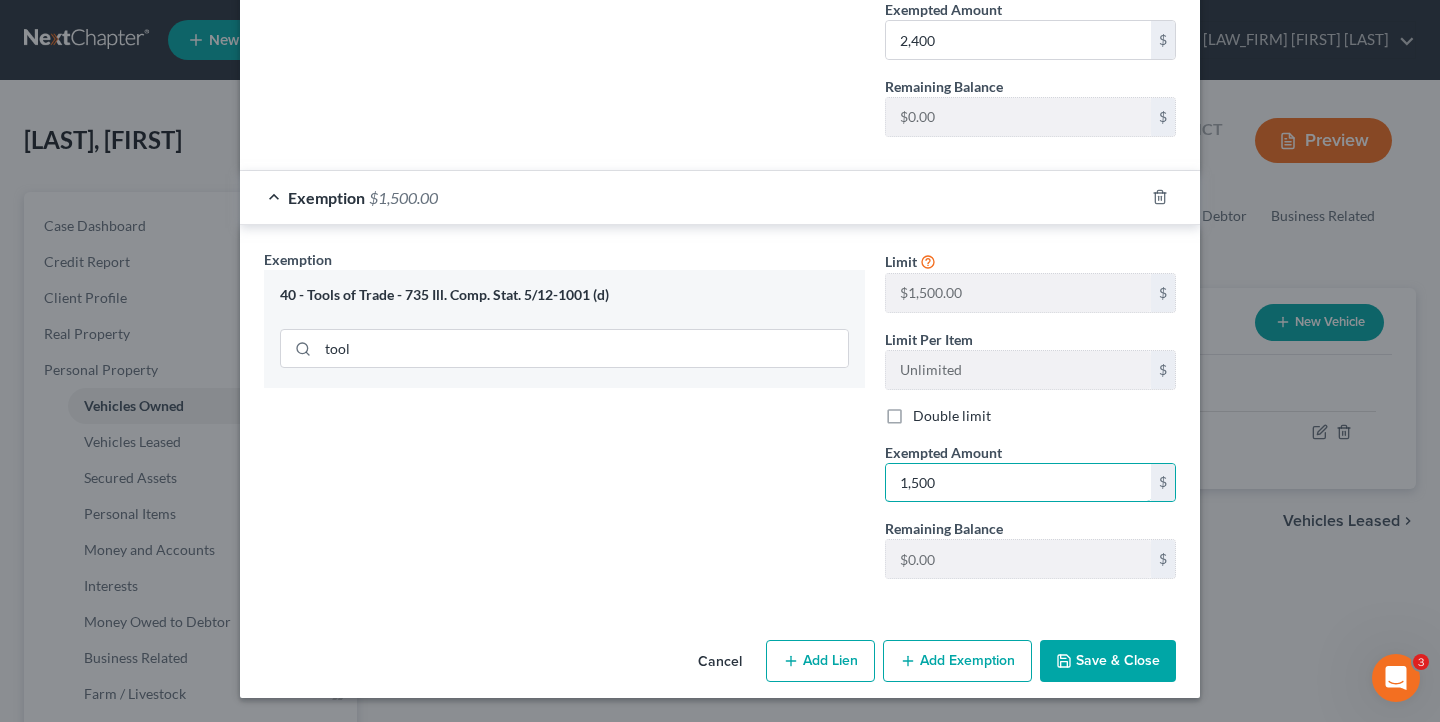 type on "1,500" 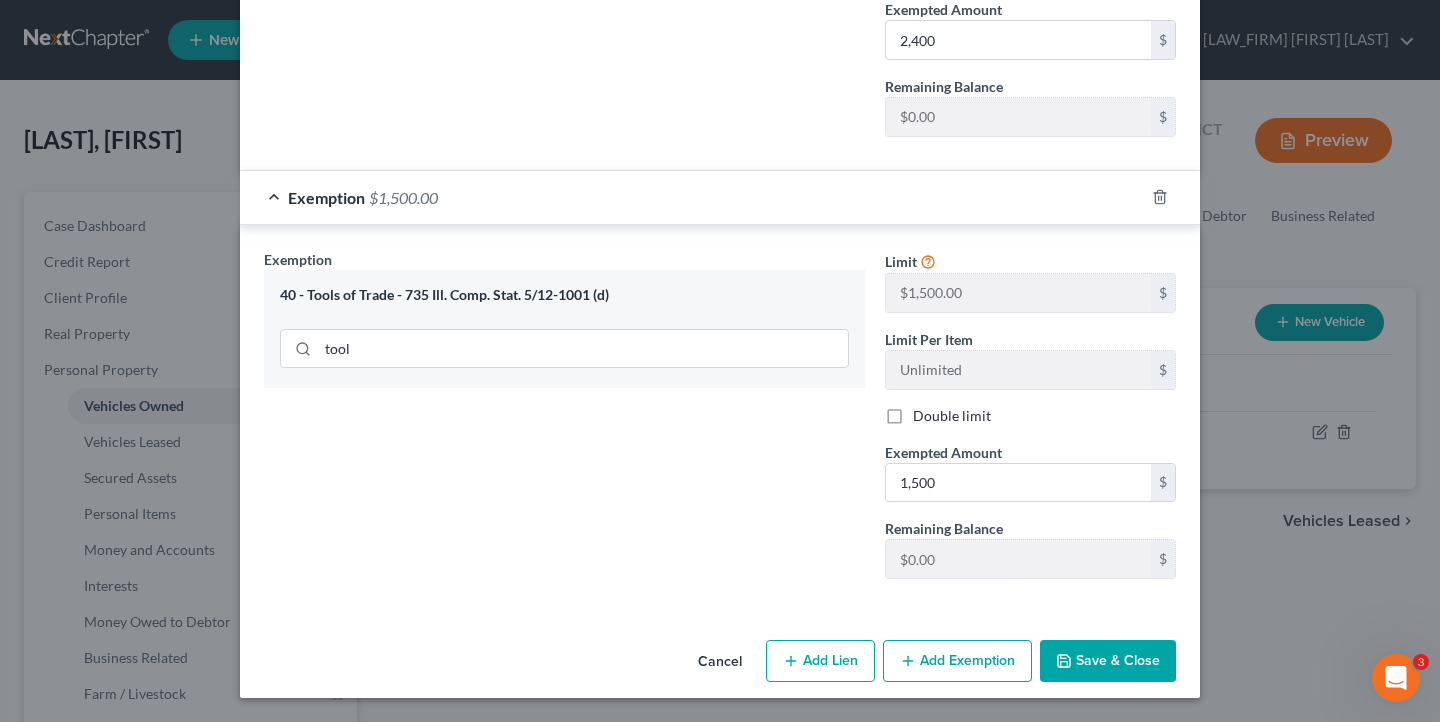 click on "Exemption Set must be selected for CA.
Exemption
*
40 - Tools of Trade - 735 Ill. Comp. Stat. 5/12-1001 (d)         tool" at bounding box center (564, 422) 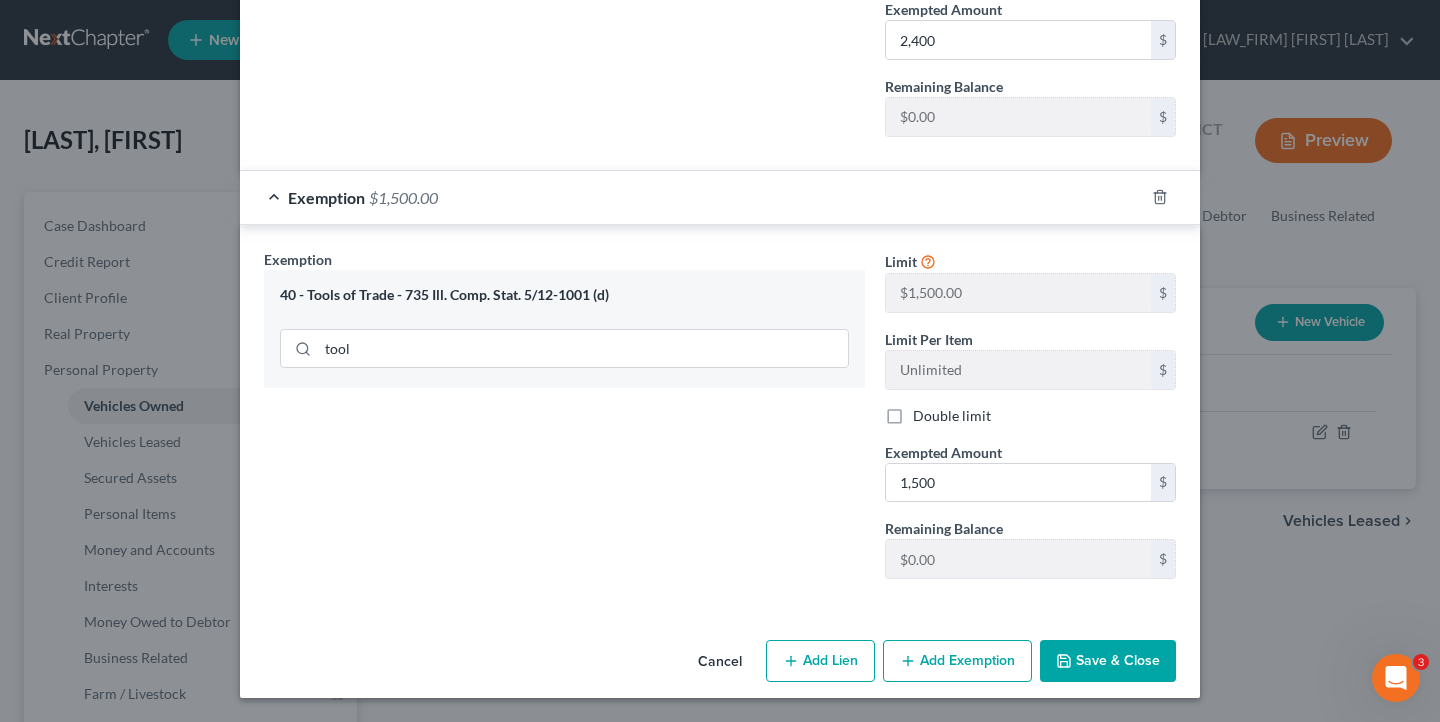 click on "Save & Close" at bounding box center (1108, 661) 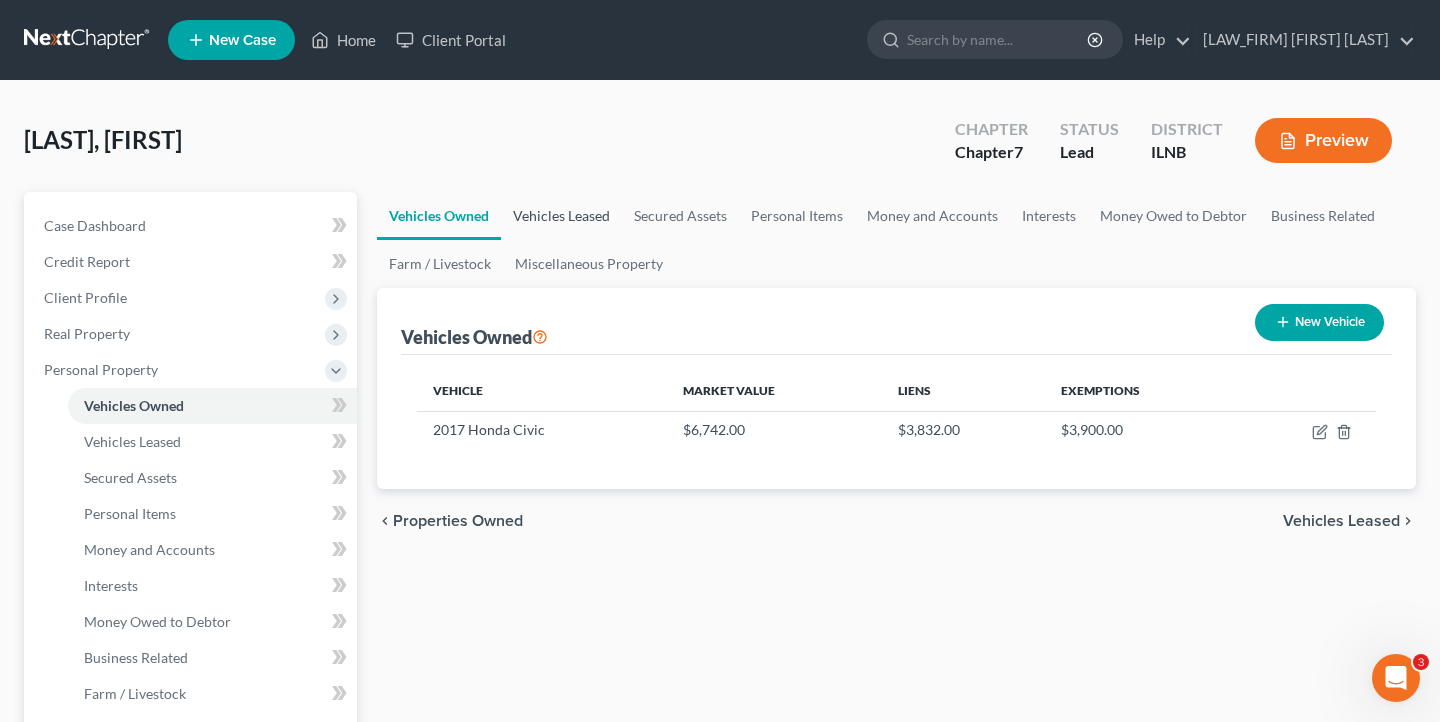 click on "Vehicles Leased" at bounding box center [561, 216] 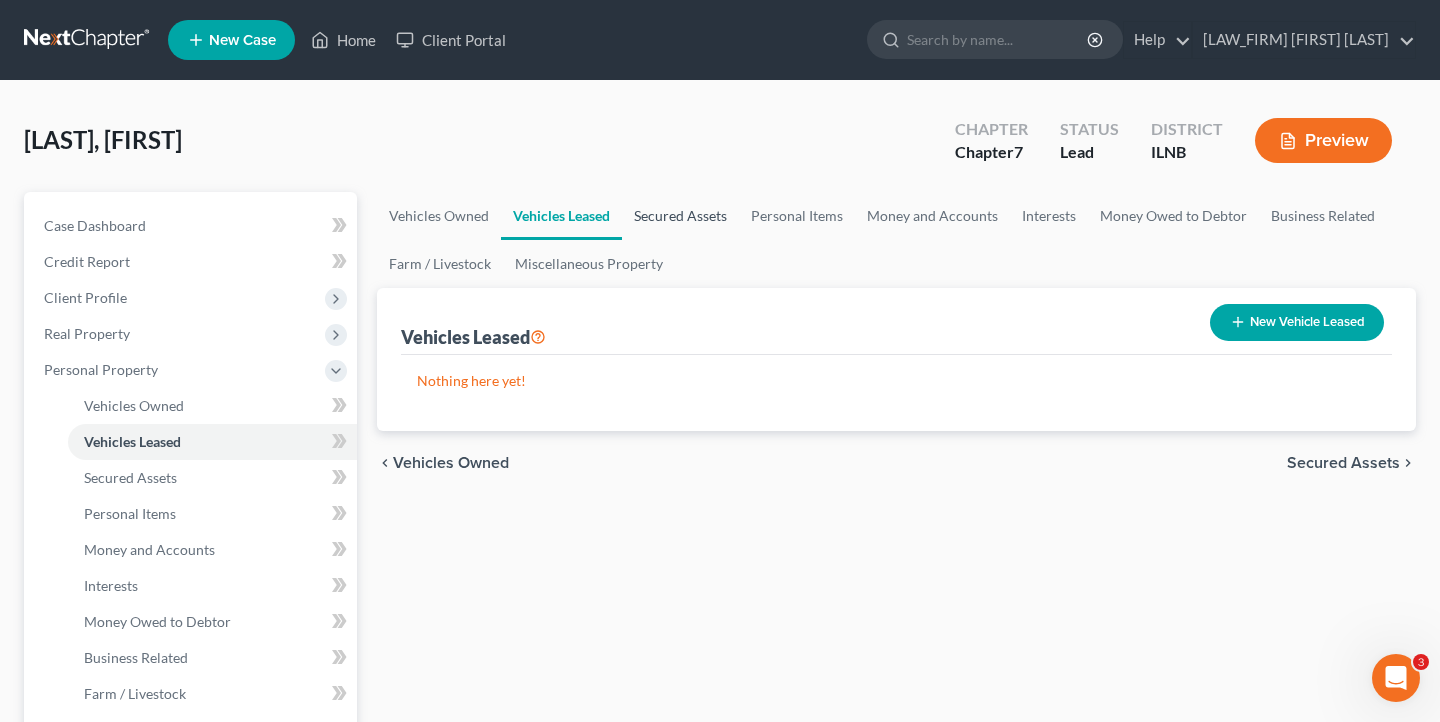 click on "Secured Assets" at bounding box center [680, 216] 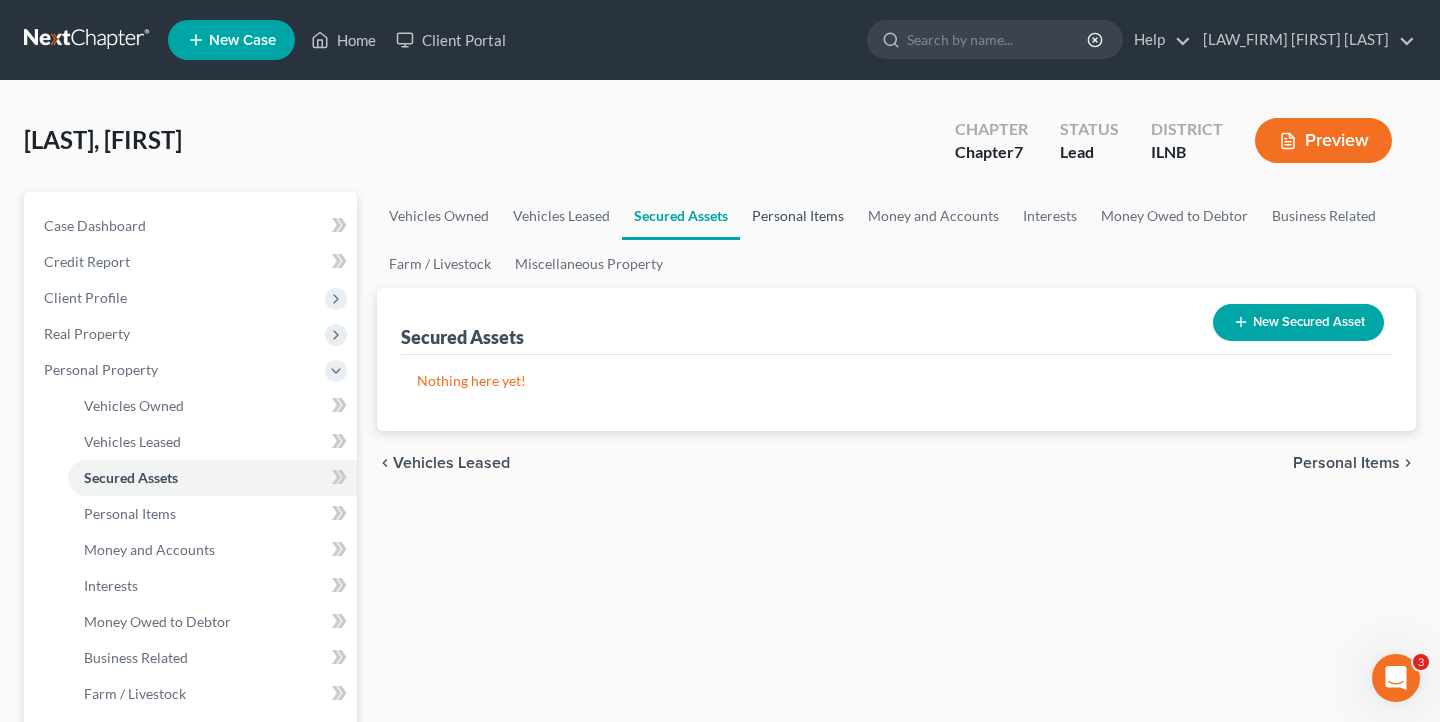 click on "Personal Items" at bounding box center [798, 216] 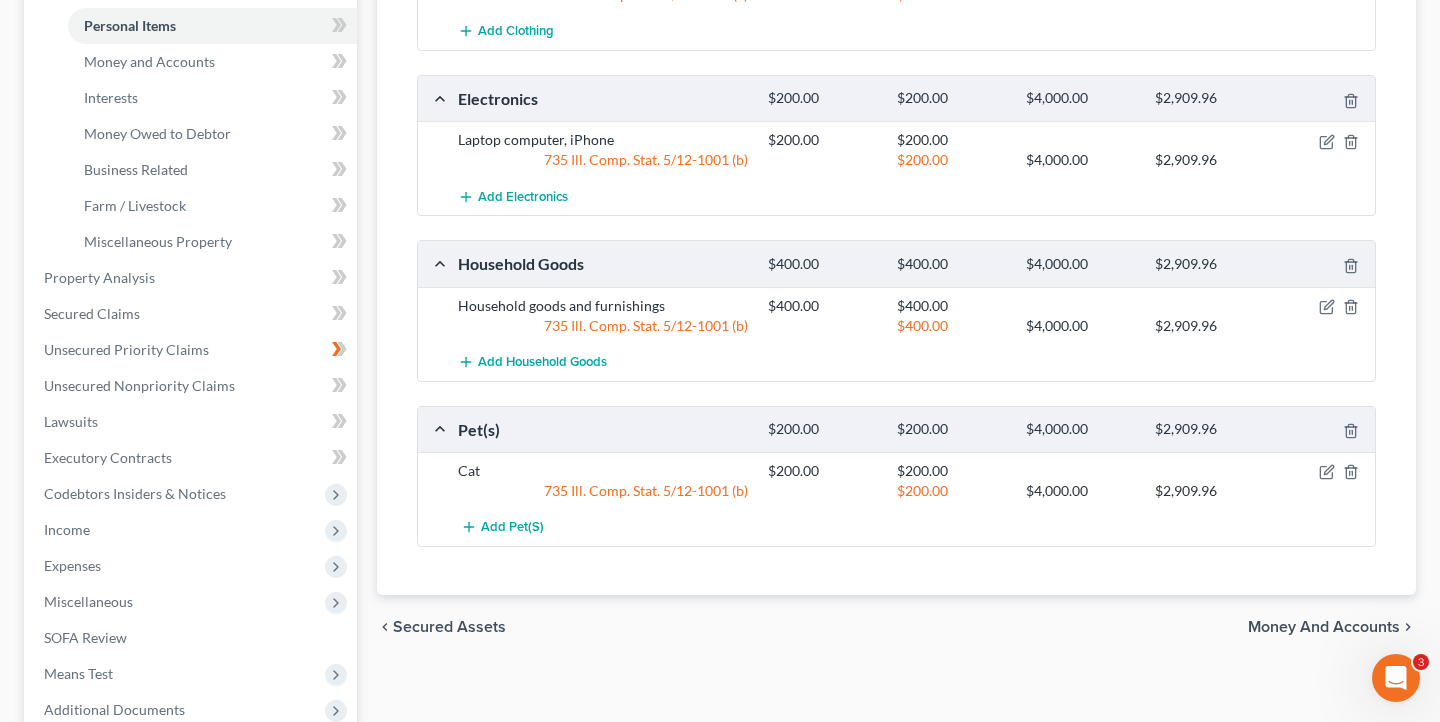 scroll, scrollTop: 0, scrollLeft: 0, axis: both 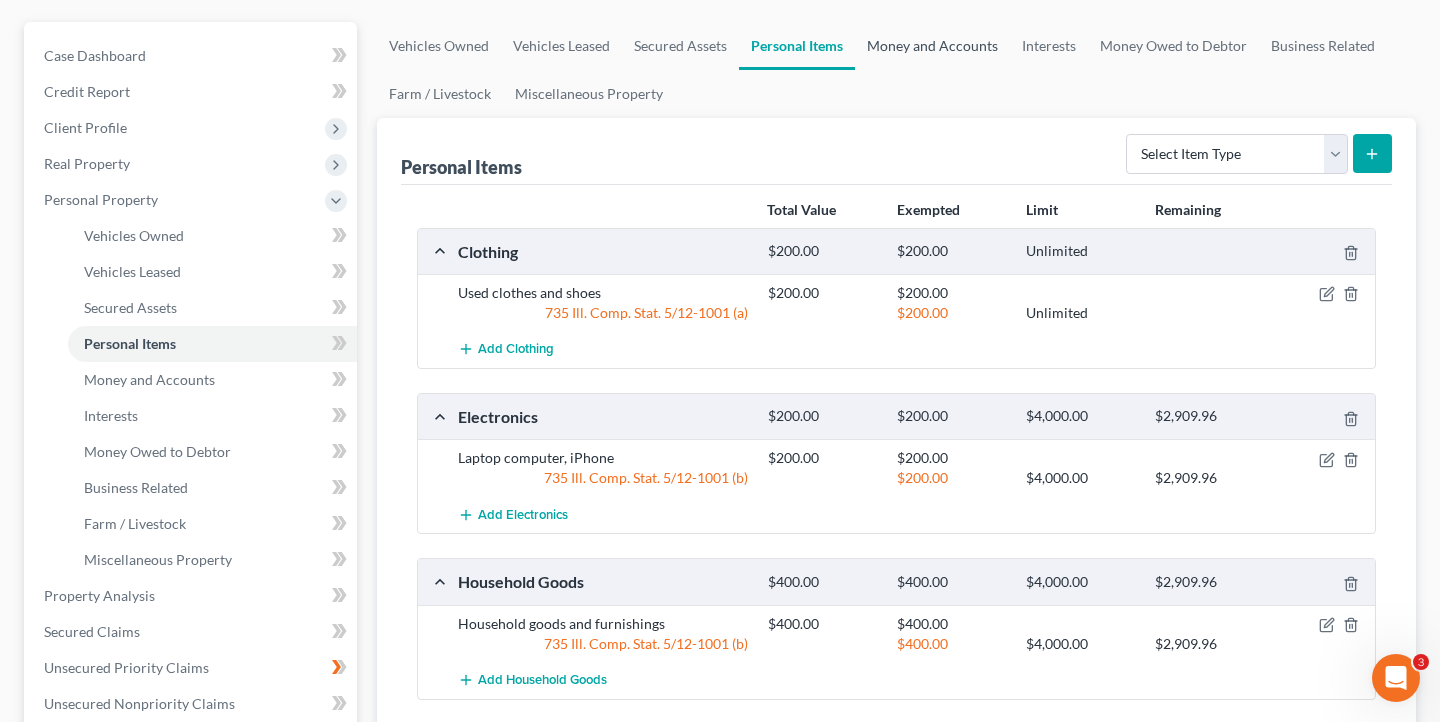 click on "Money and Accounts" at bounding box center (932, 46) 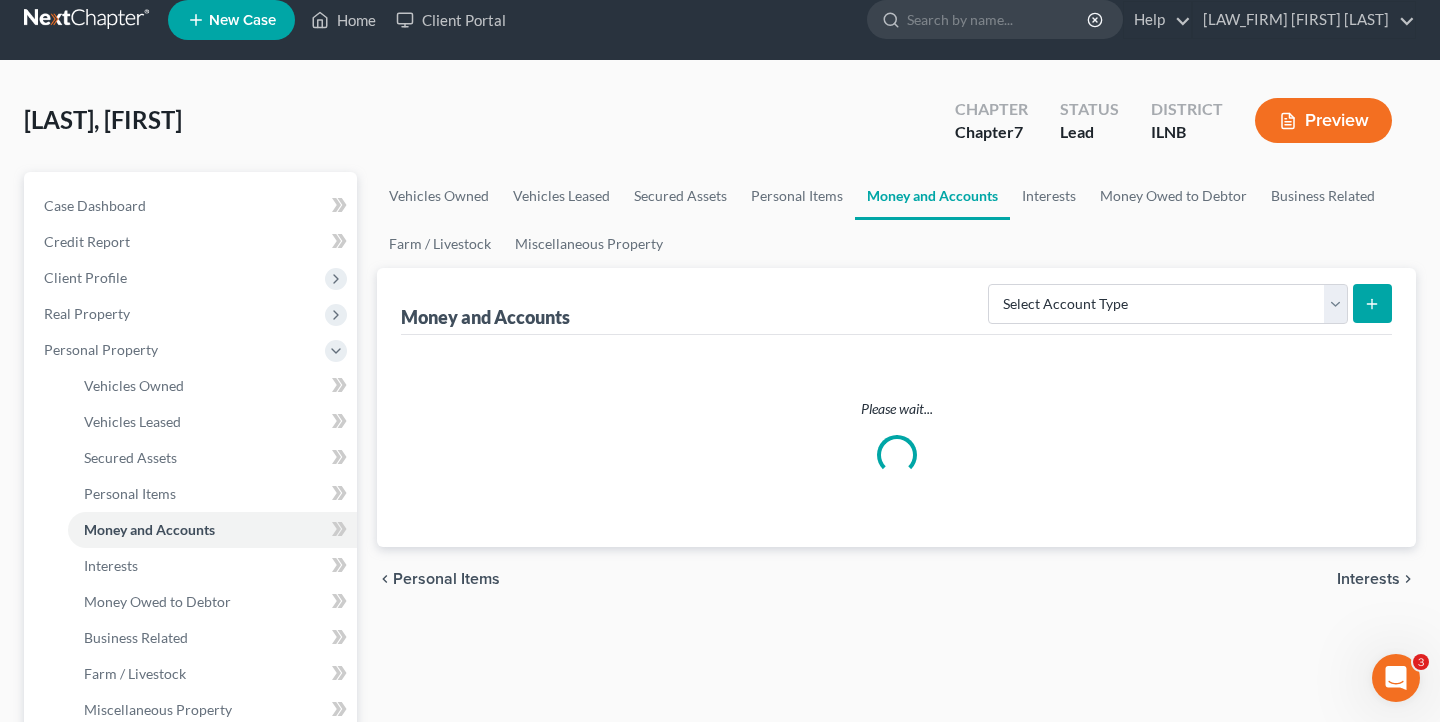 scroll, scrollTop: 0, scrollLeft: 0, axis: both 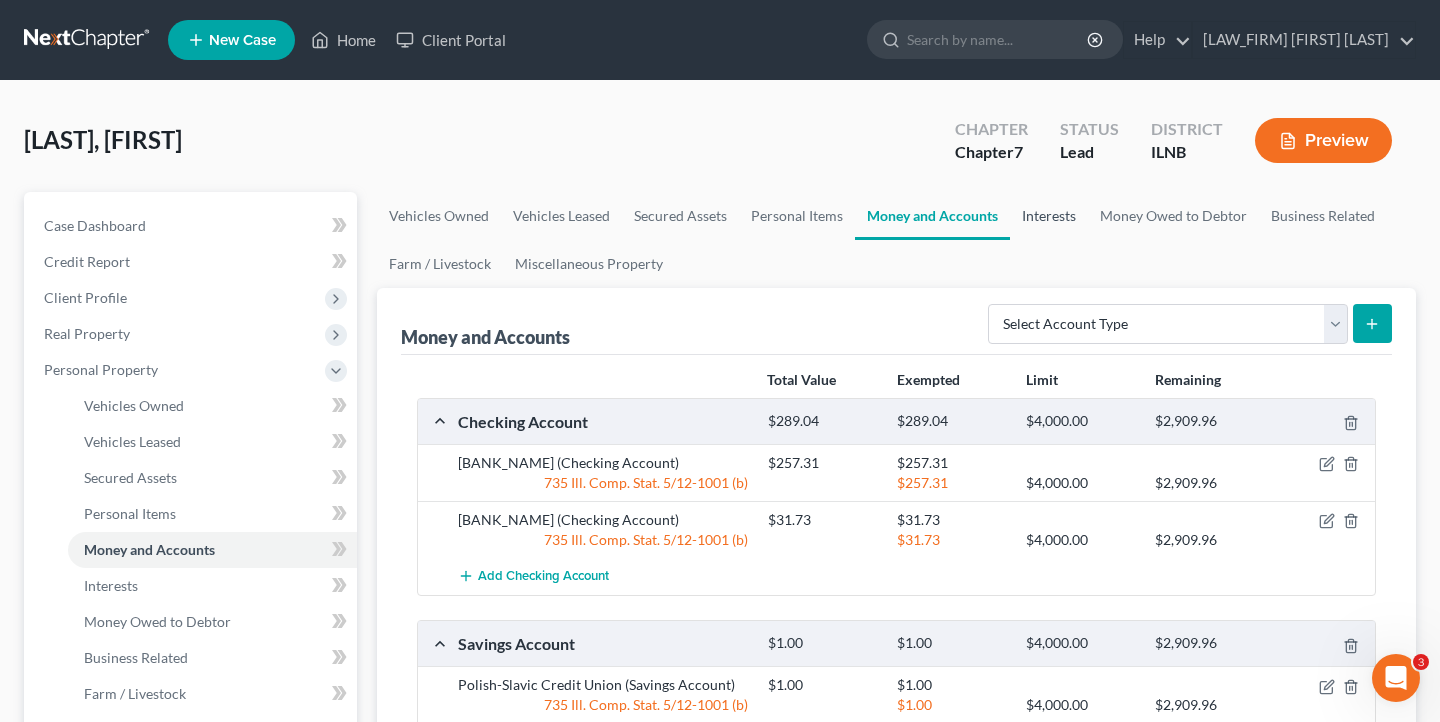 click on "Interests" at bounding box center (1049, 216) 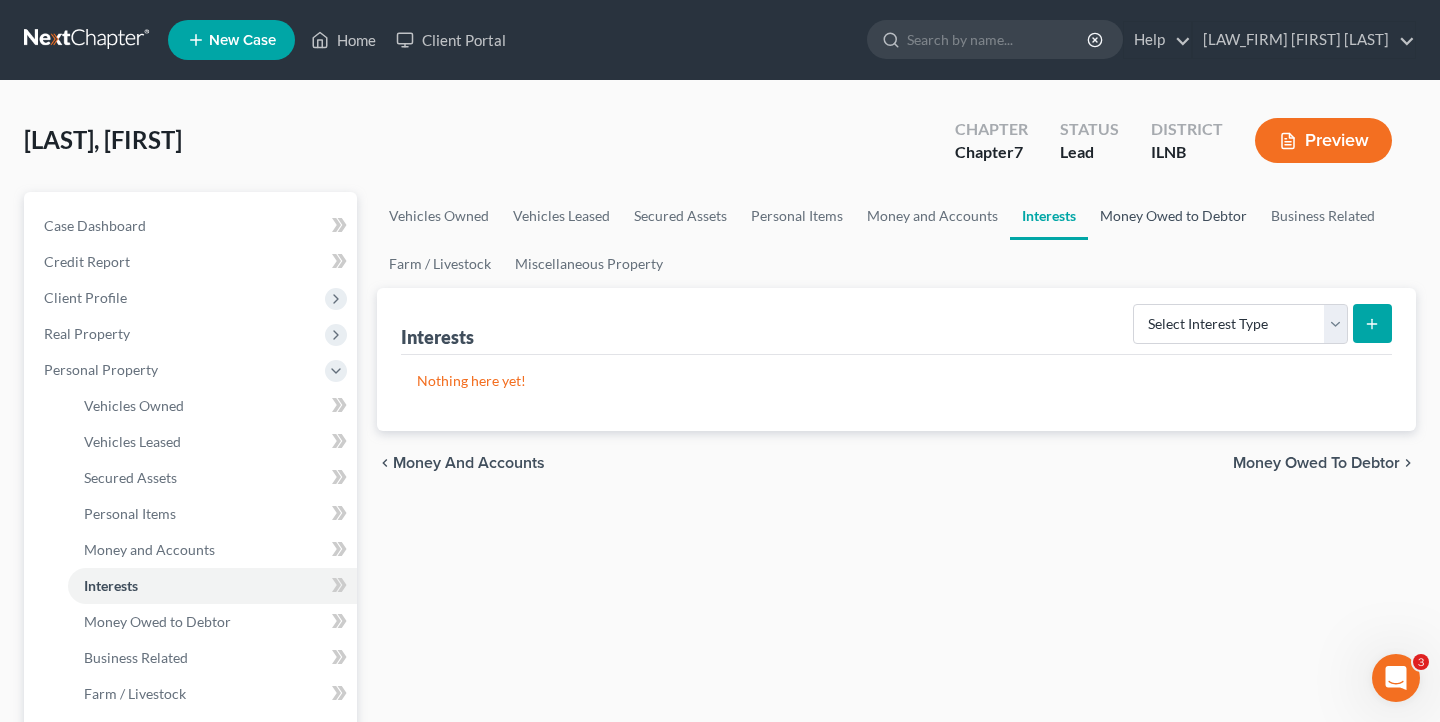 click on "Money Owed to Debtor" at bounding box center [1173, 216] 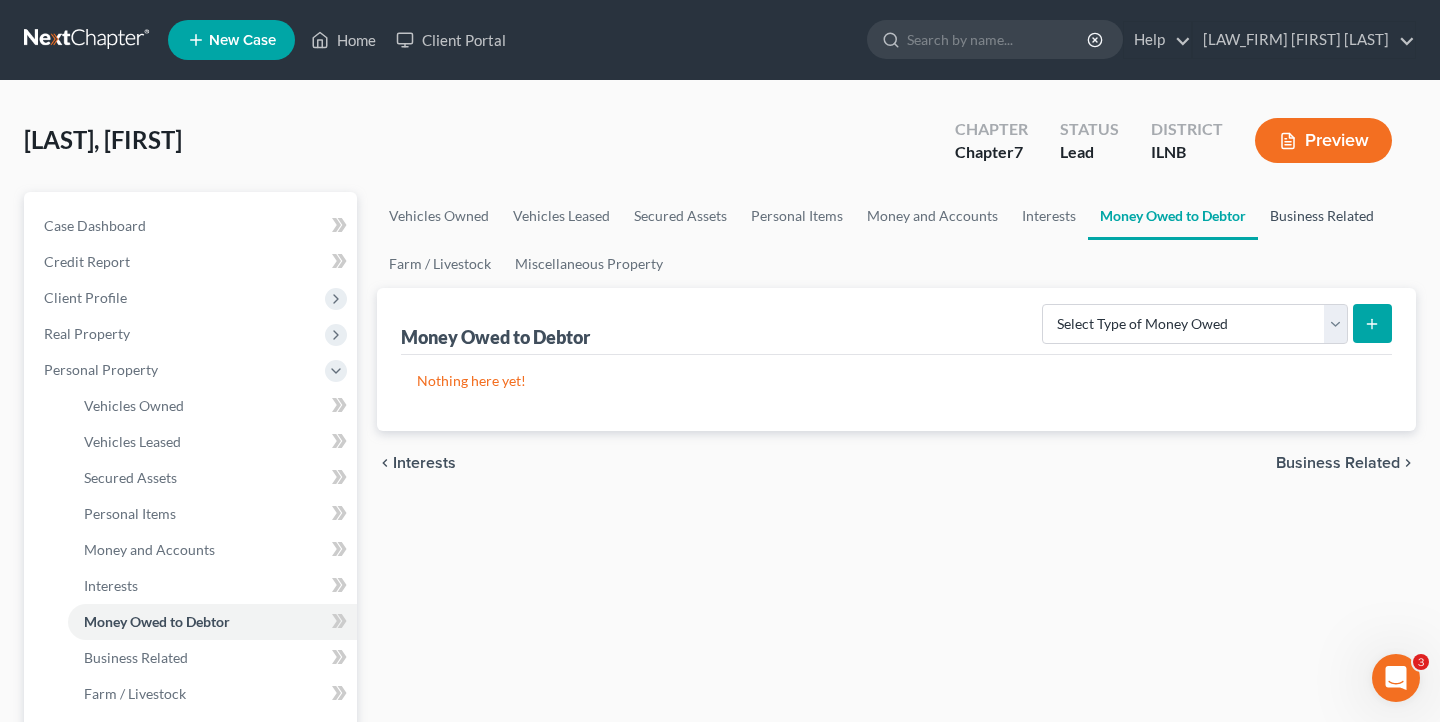 click on "Business Related" at bounding box center [1322, 216] 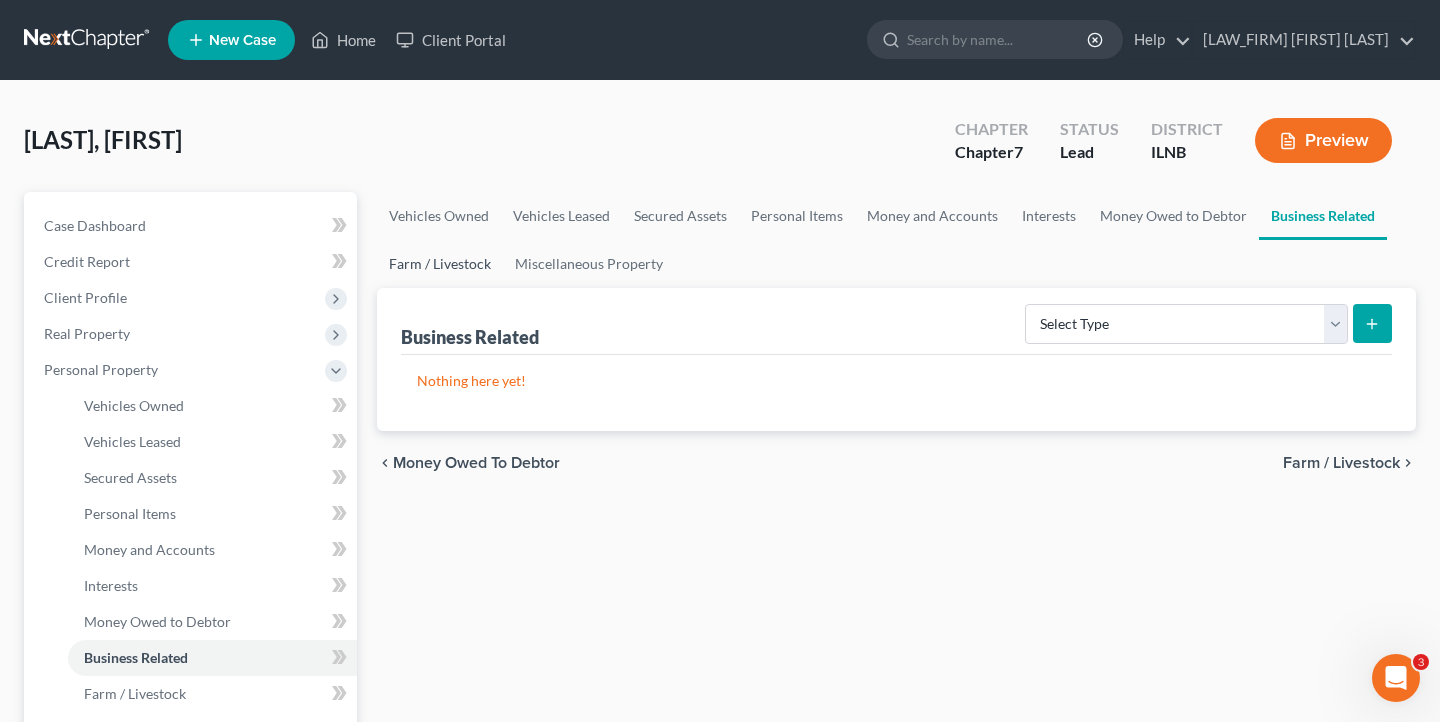 click on "Farm / Livestock" at bounding box center (440, 264) 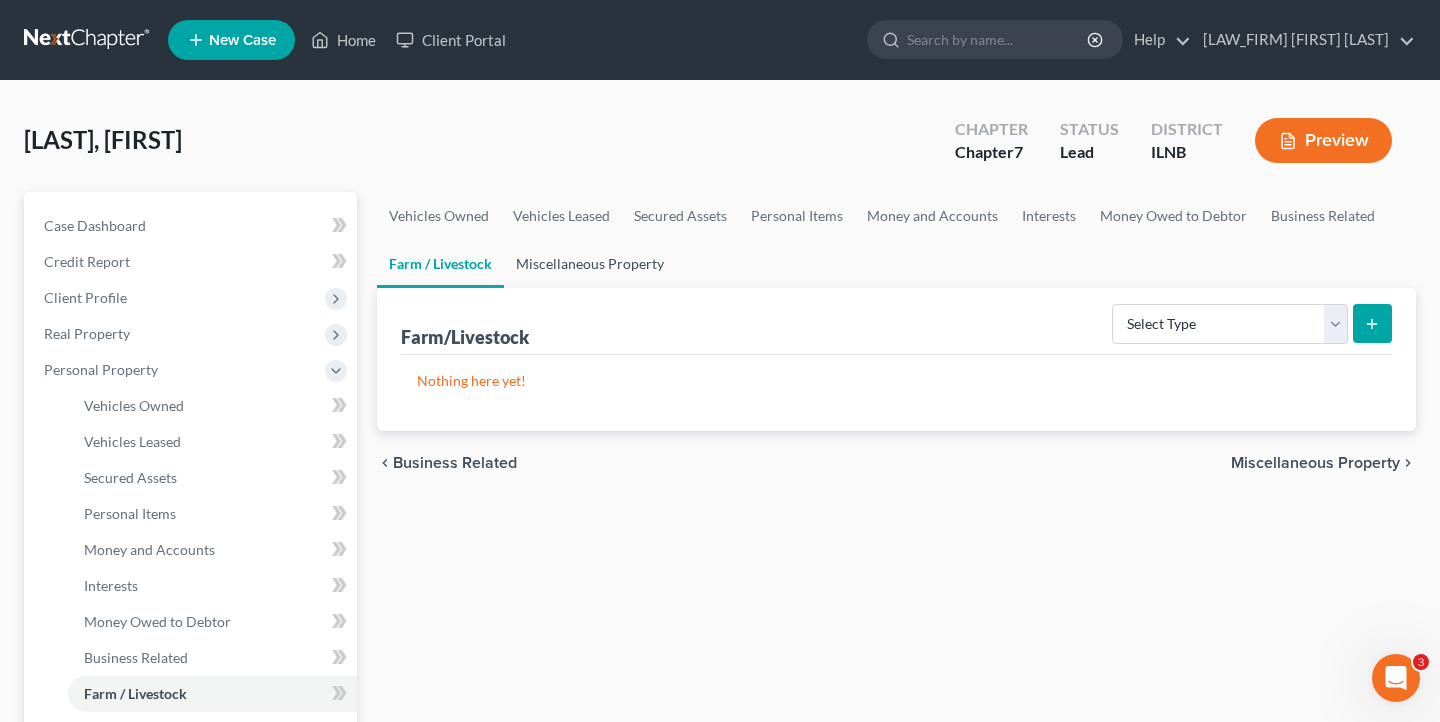 click on "Miscellaneous Property" at bounding box center [590, 264] 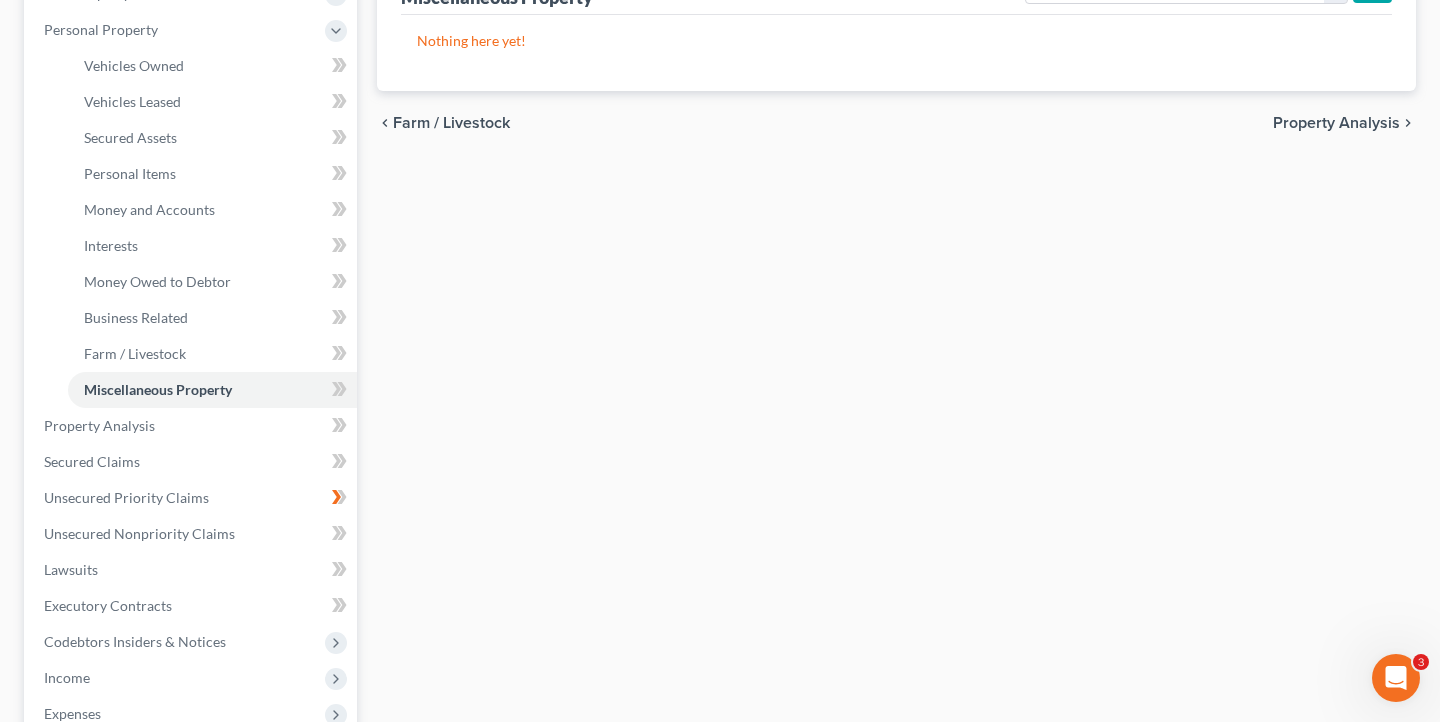 scroll, scrollTop: 336, scrollLeft: 0, axis: vertical 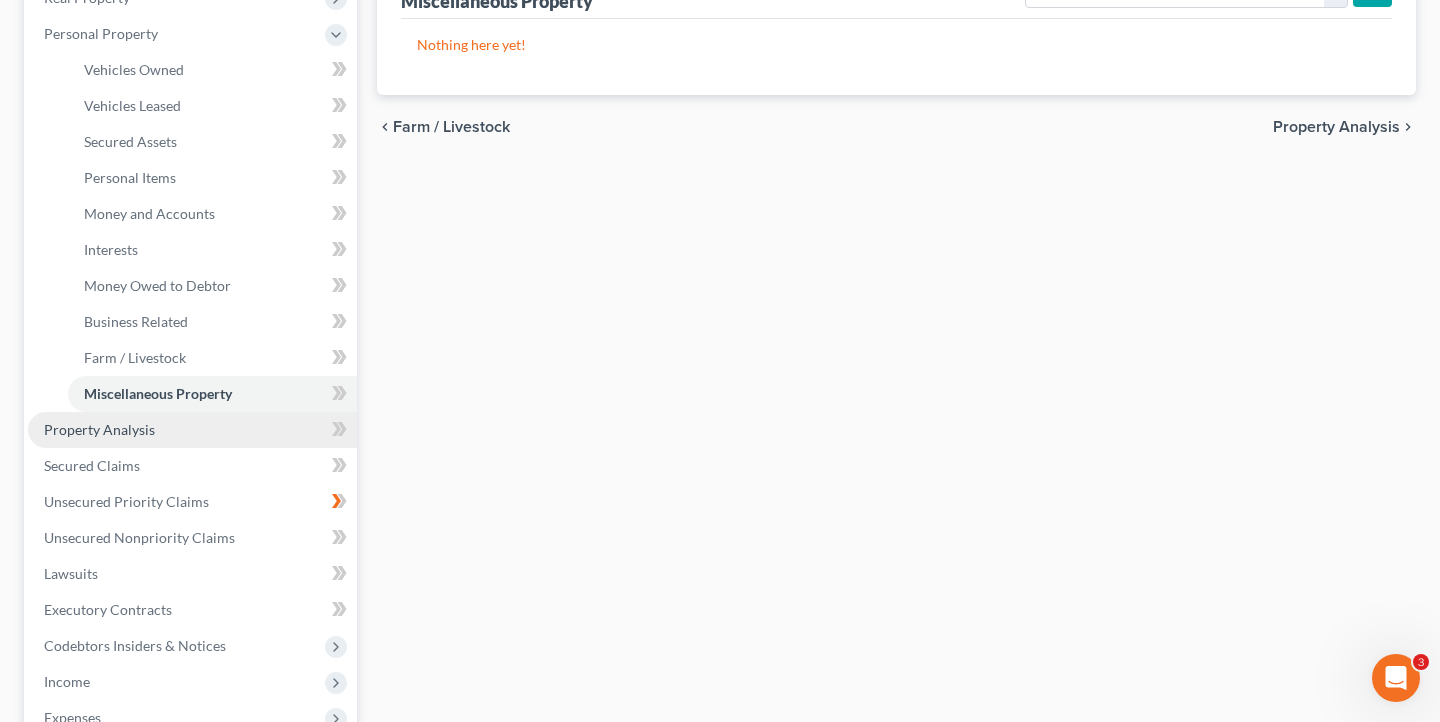 click on "Property Analysis" at bounding box center (99, 429) 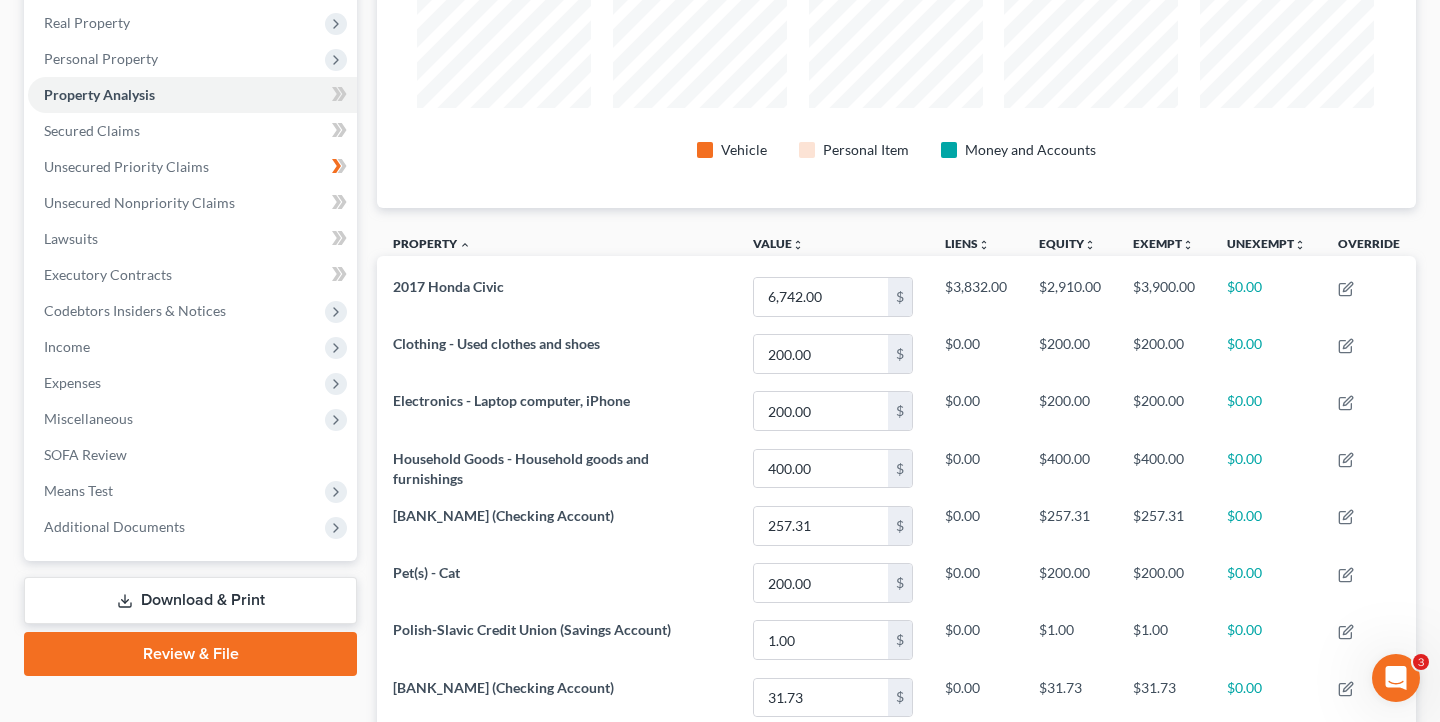 scroll, scrollTop: 0, scrollLeft: 0, axis: both 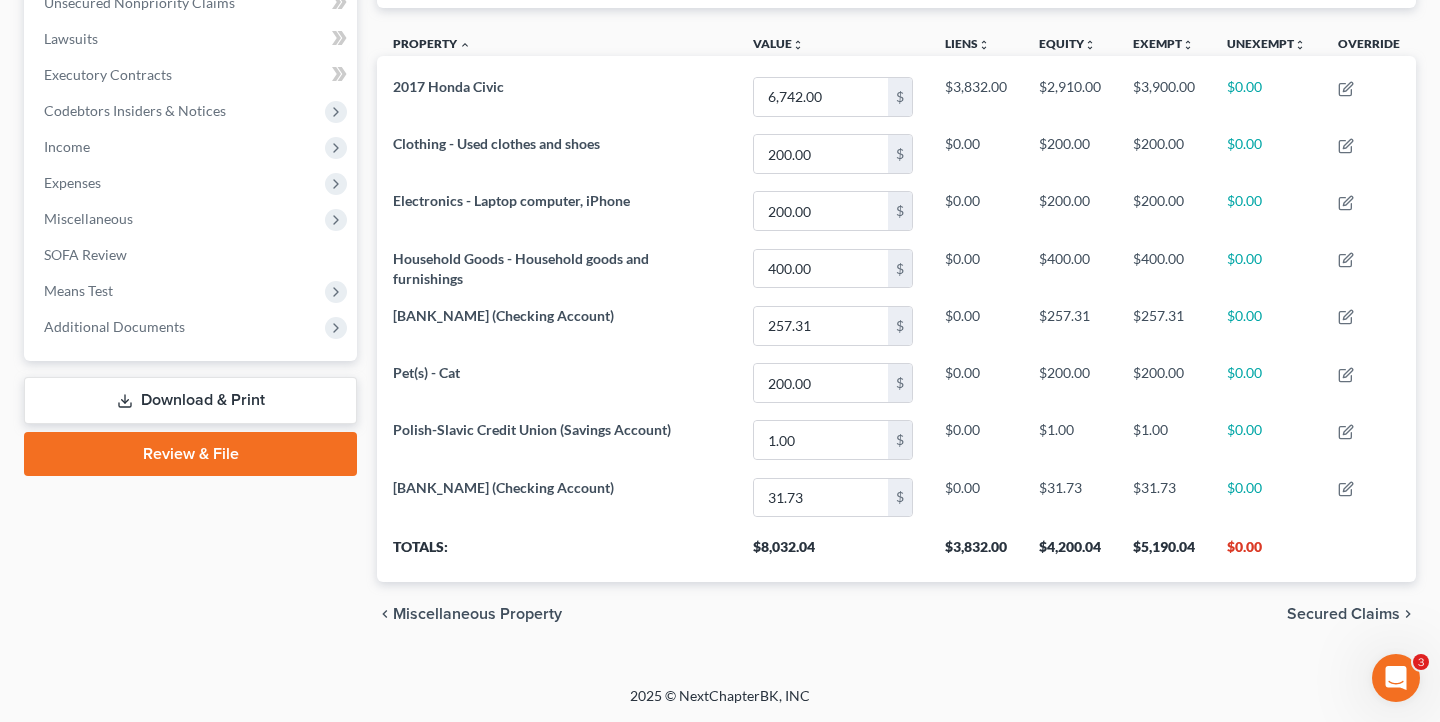 click on "Secured Claims" at bounding box center [1343, 614] 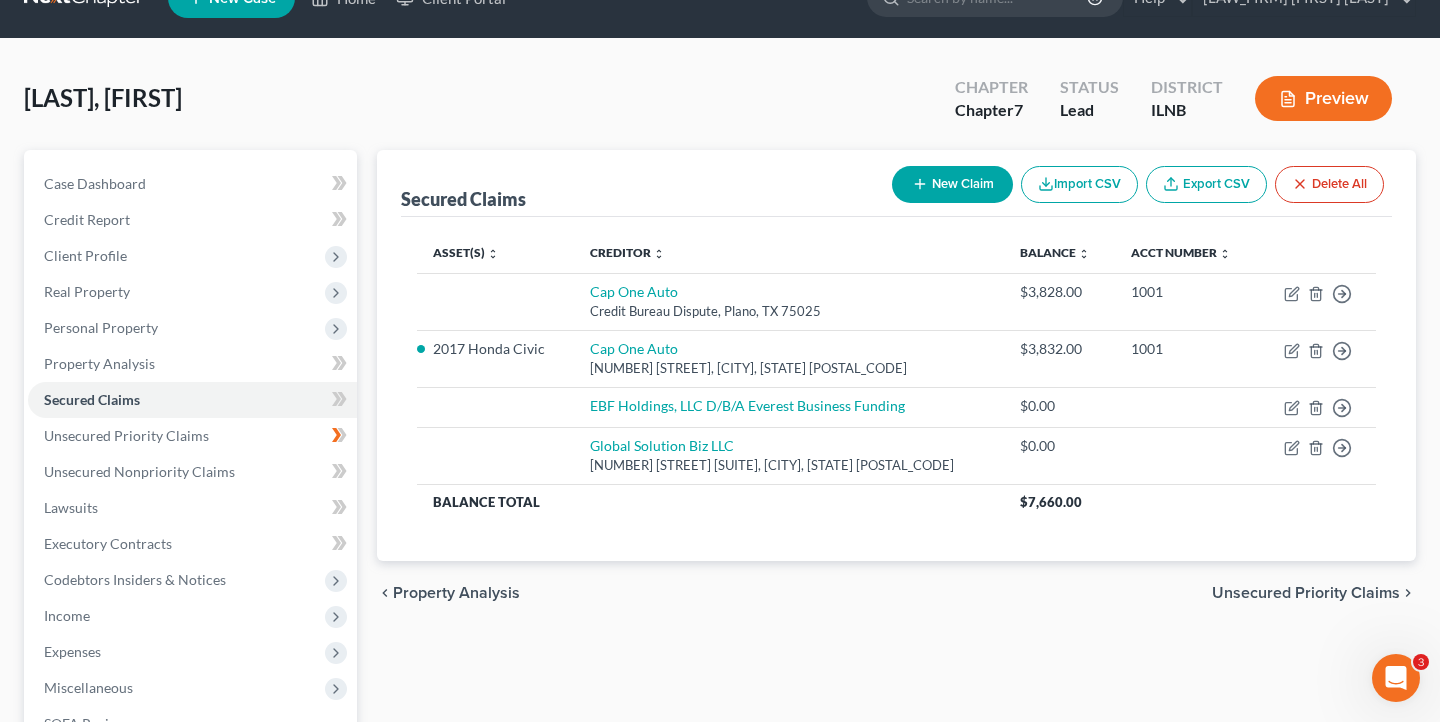 scroll, scrollTop: 0, scrollLeft: 0, axis: both 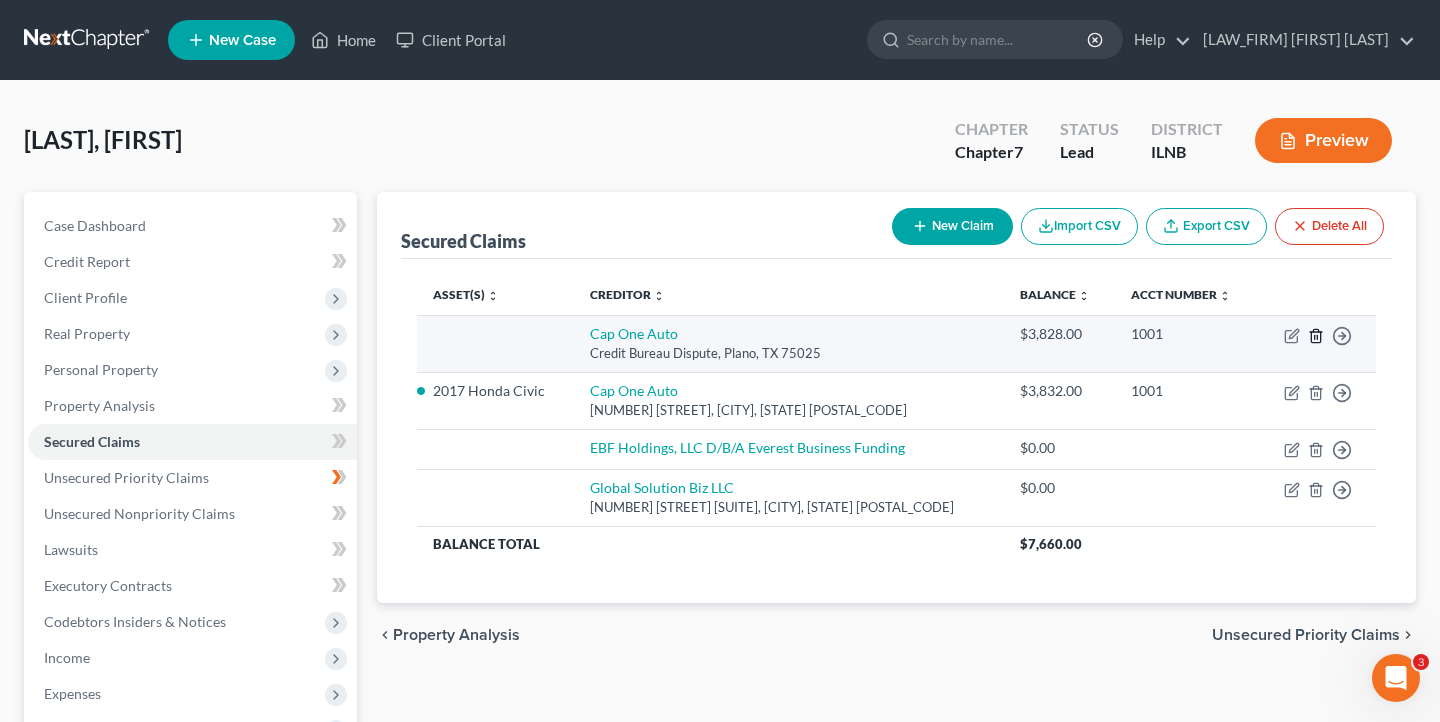 click 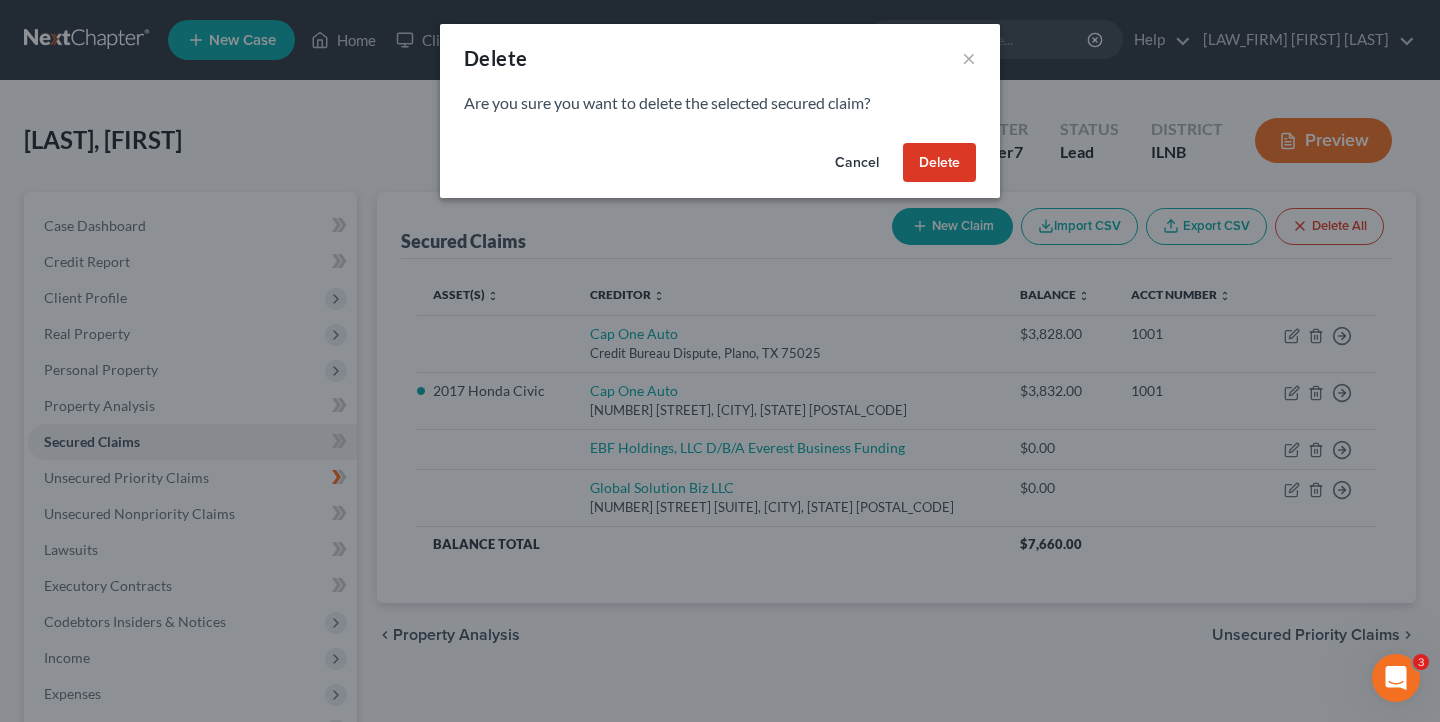 click on "Delete" at bounding box center (939, 163) 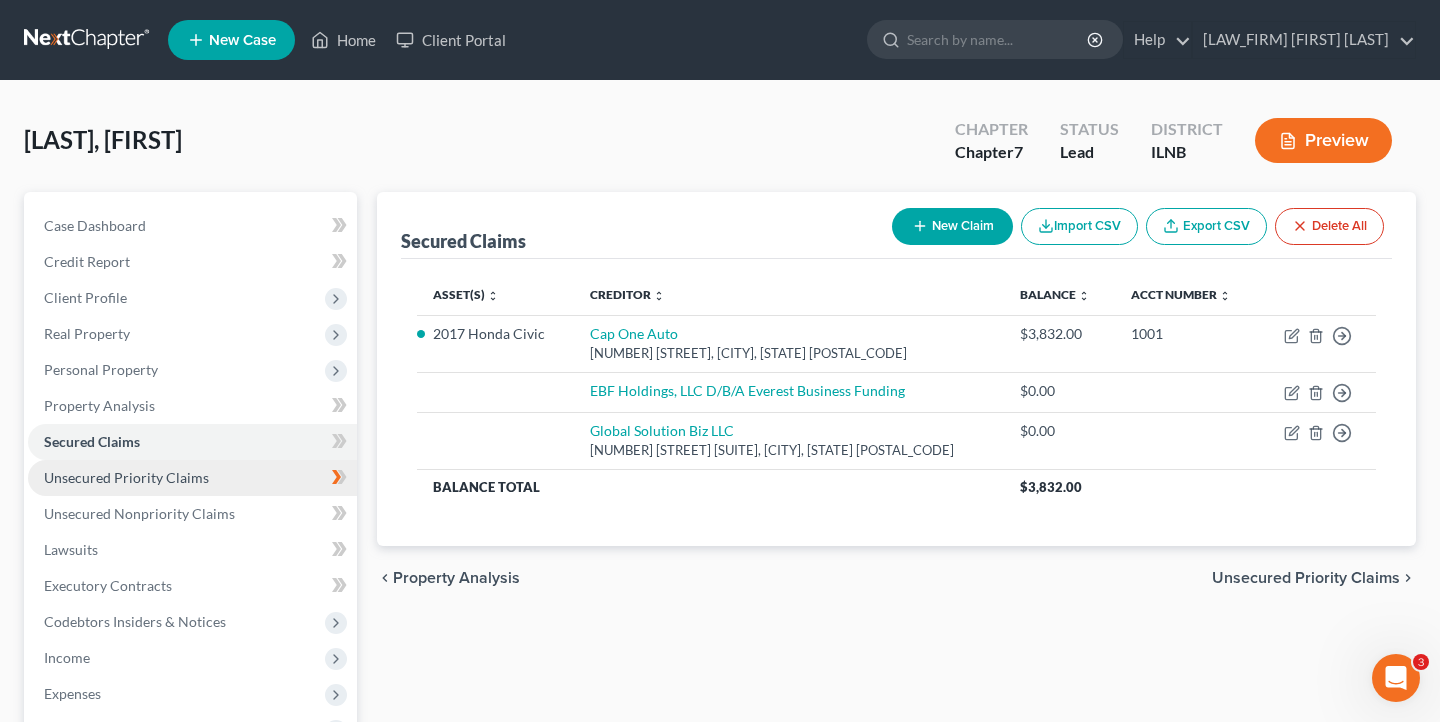 click on "Unsecured Priority Claims" at bounding box center (192, 478) 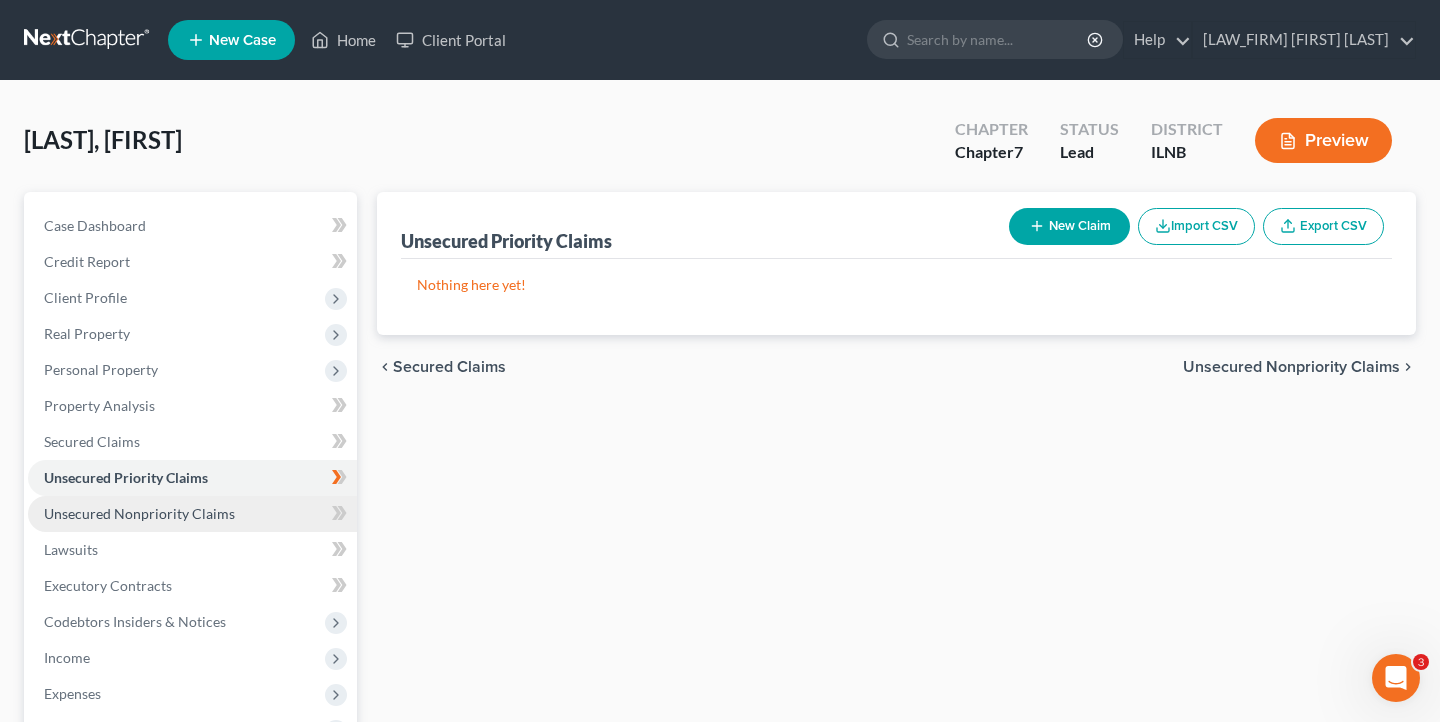 click on "Unsecured Nonpriority Claims" at bounding box center [192, 514] 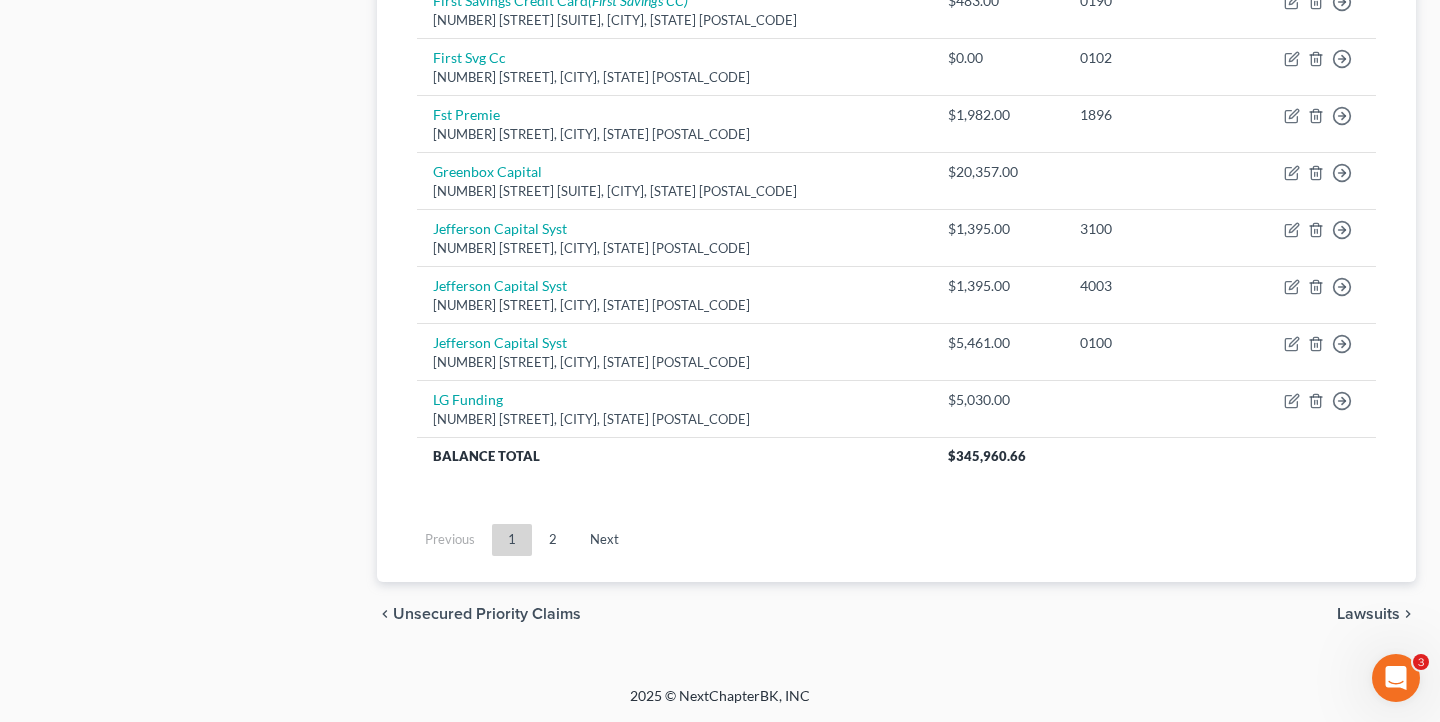 scroll, scrollTop: 1727, scrollLeft: 0, axis: vertical 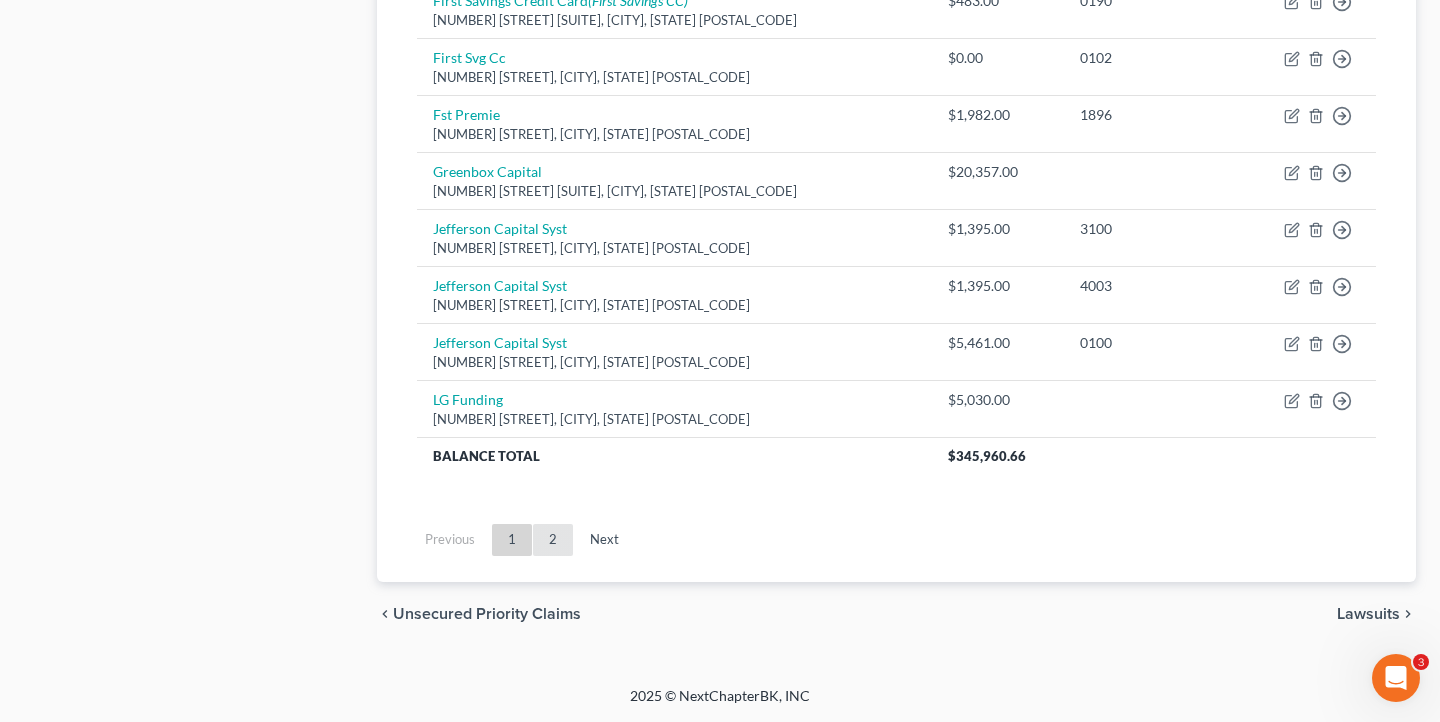 click on "2" at bounding box center [553, 540] 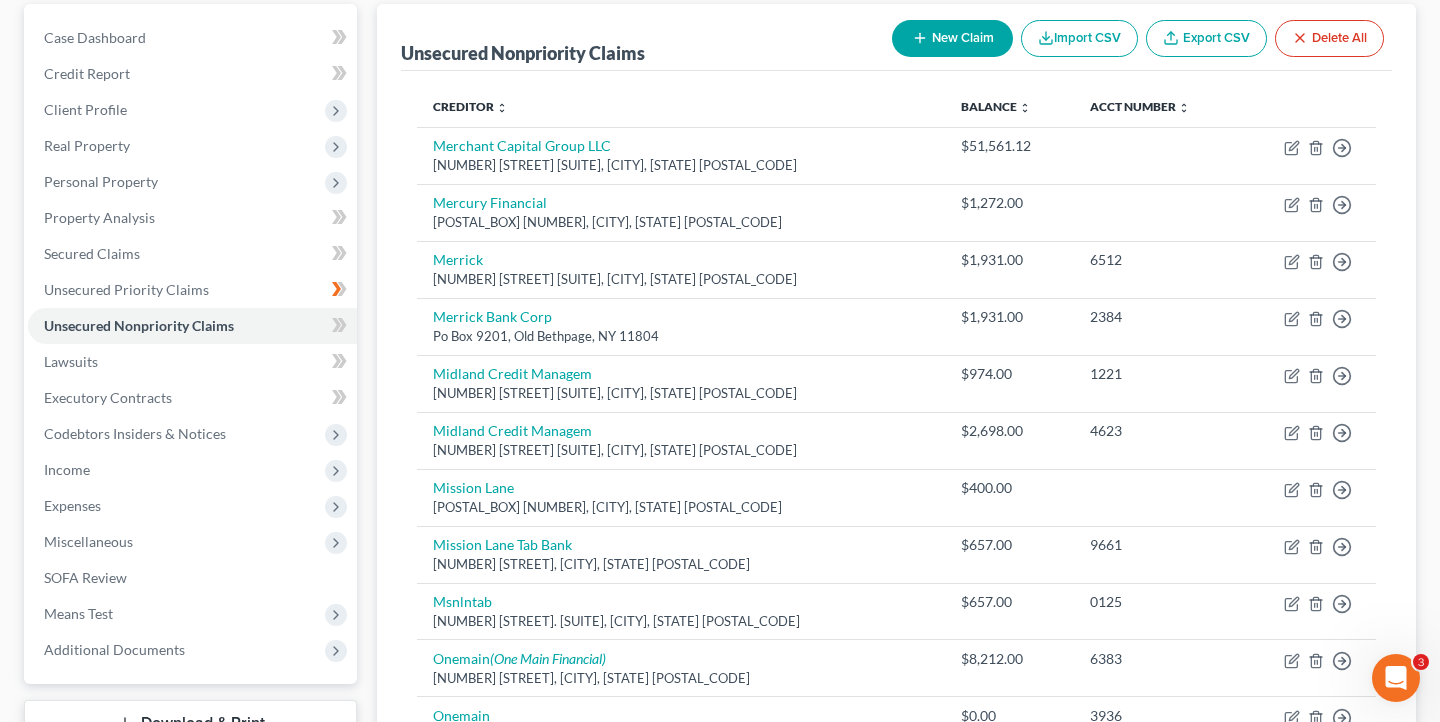 scroll, scrollTop: 190, scrollLeft: 0, axis: vertical 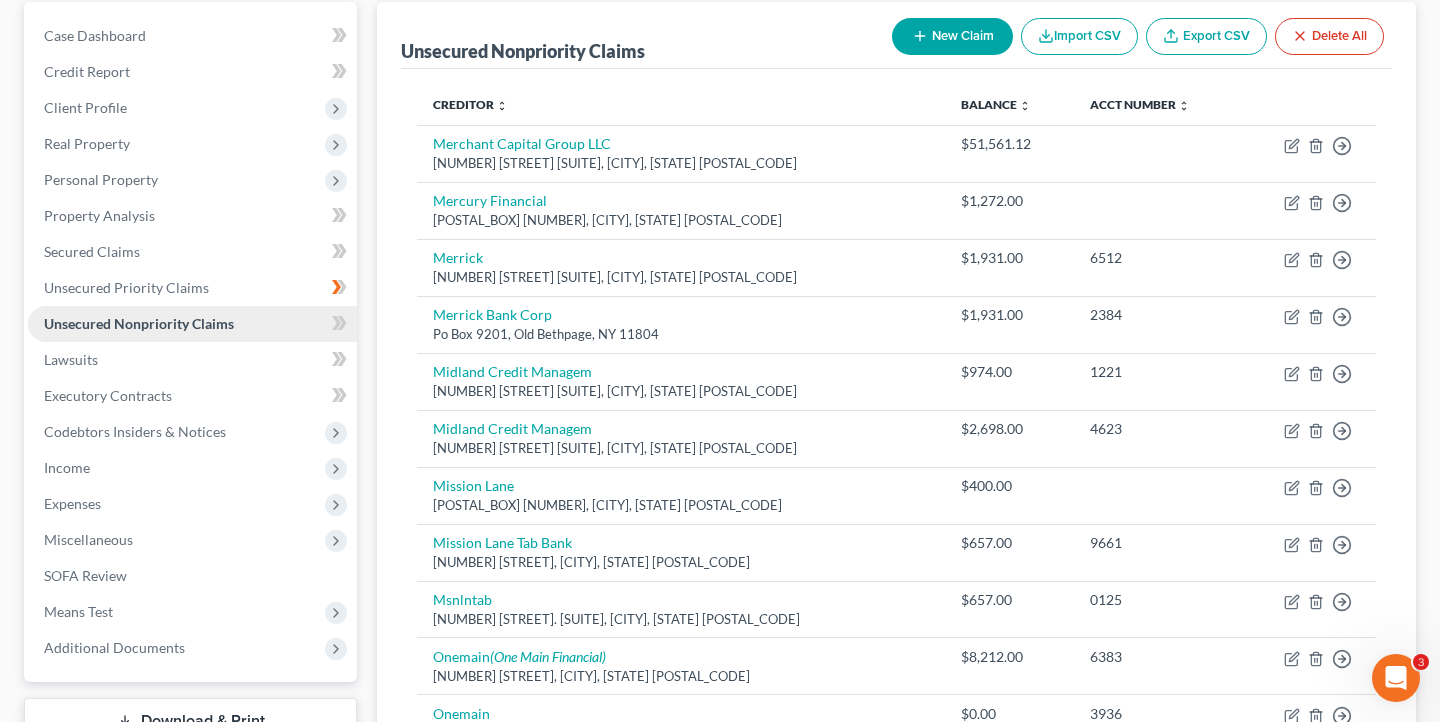 click on "Unsecured Nonpriority Claims" at bounding box center (192, 324) 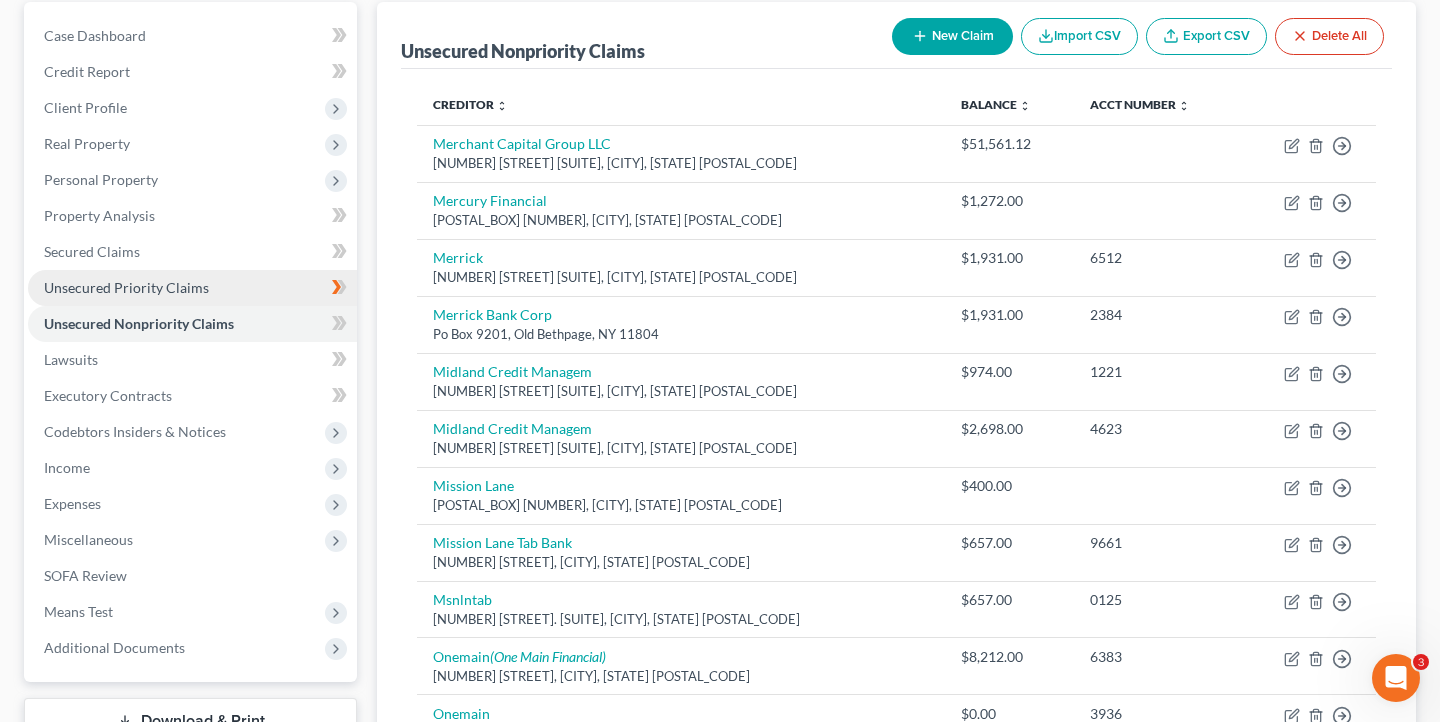 click on "Unsecured Priority Claims" at bounding box center [126, 287] 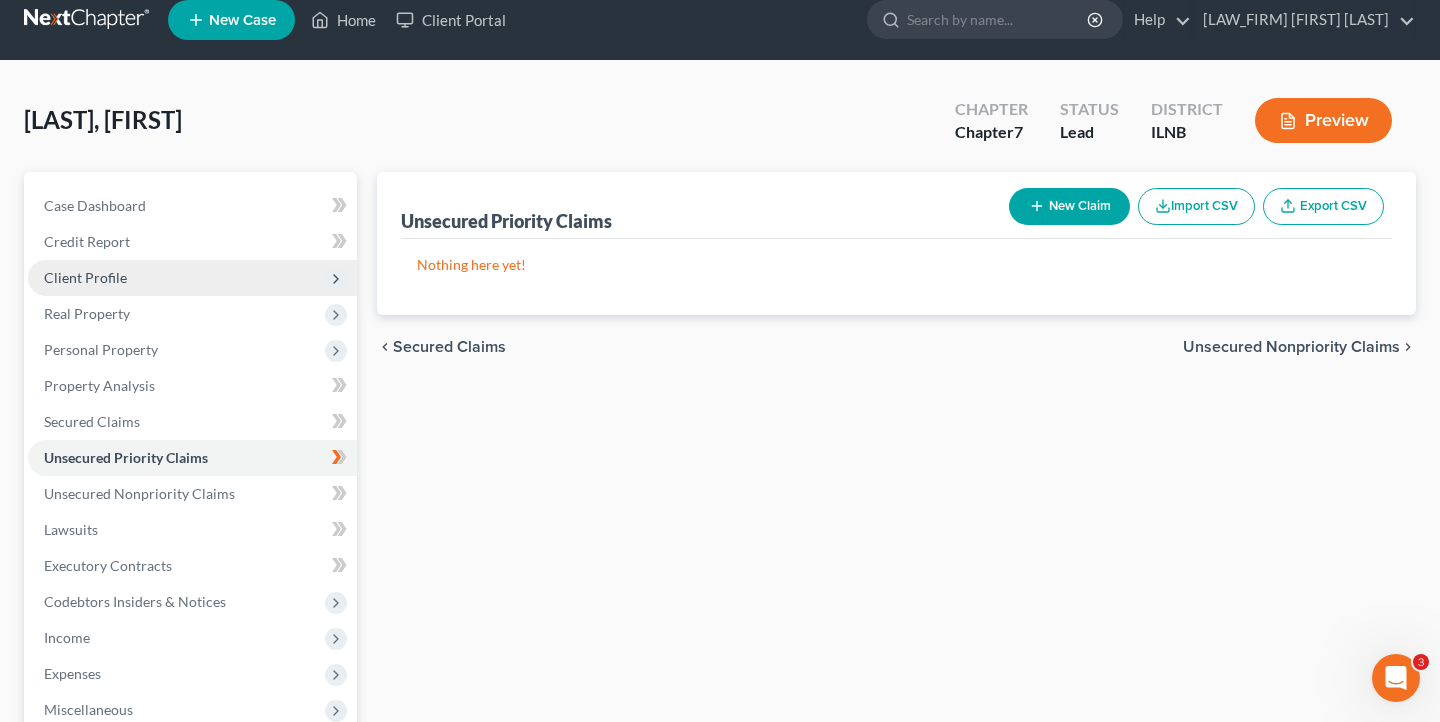 scroll, scrollTop: 0, scrollLeft: 0, axis: both 